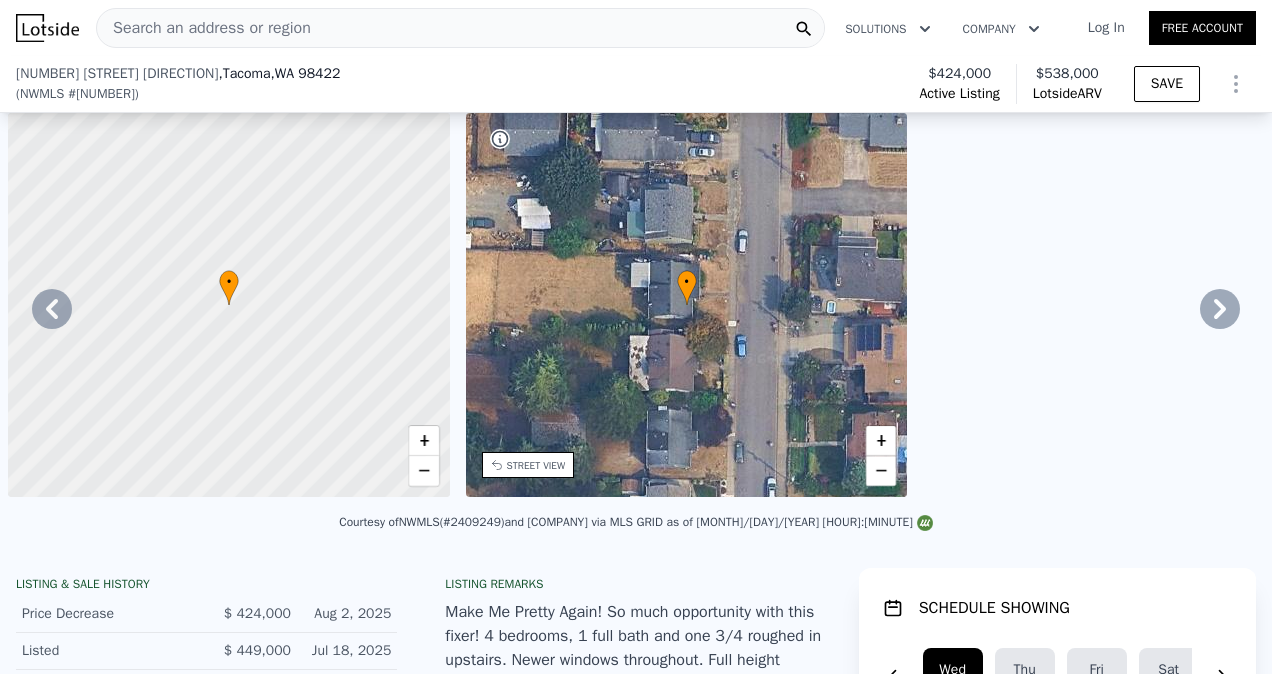 scroll, scrollTop: 0, scrollLeft: 0, axis: both 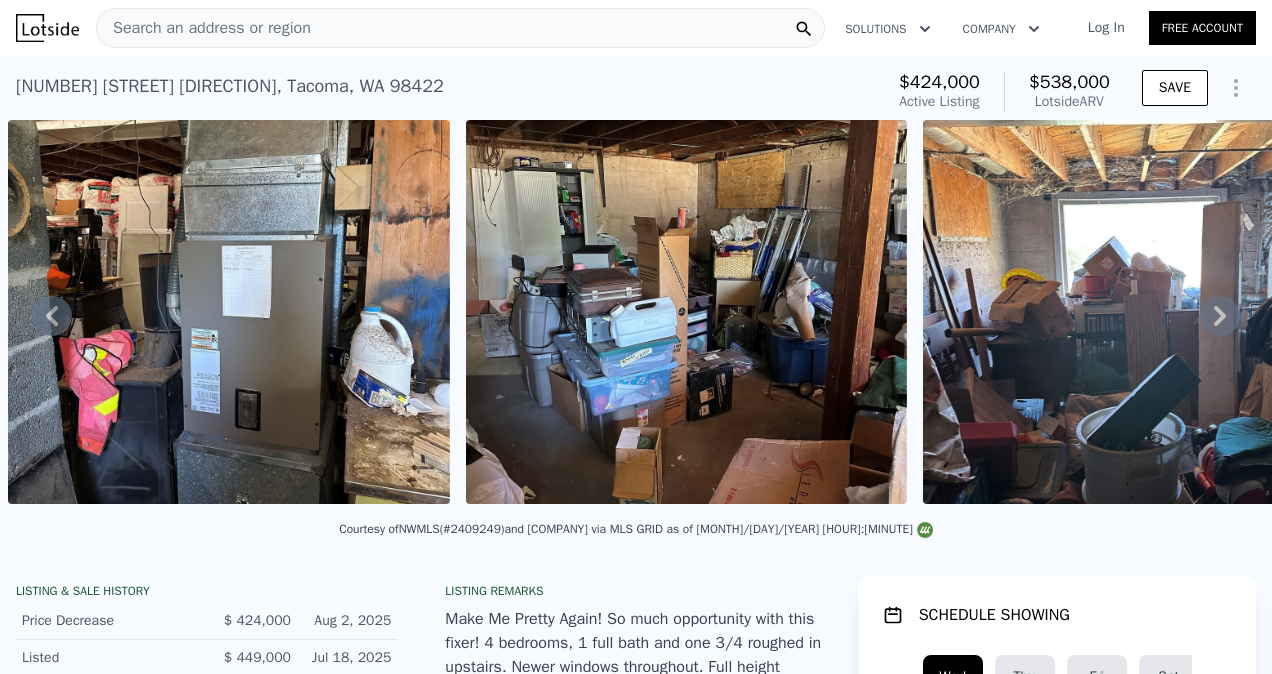 click on "Search an address or region" at bounding box center (460, 28) 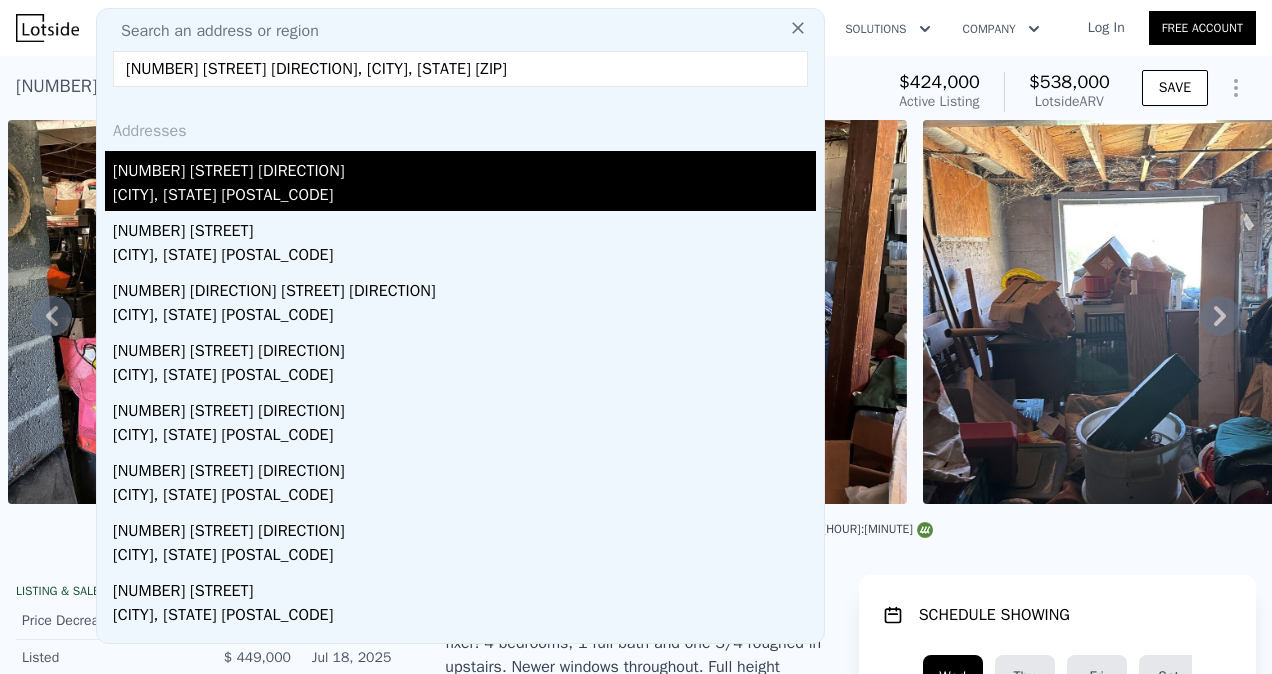 type on "[NUMBER] [STREET] [DIRECTION], [CITY], [STATE] [ZIP]" 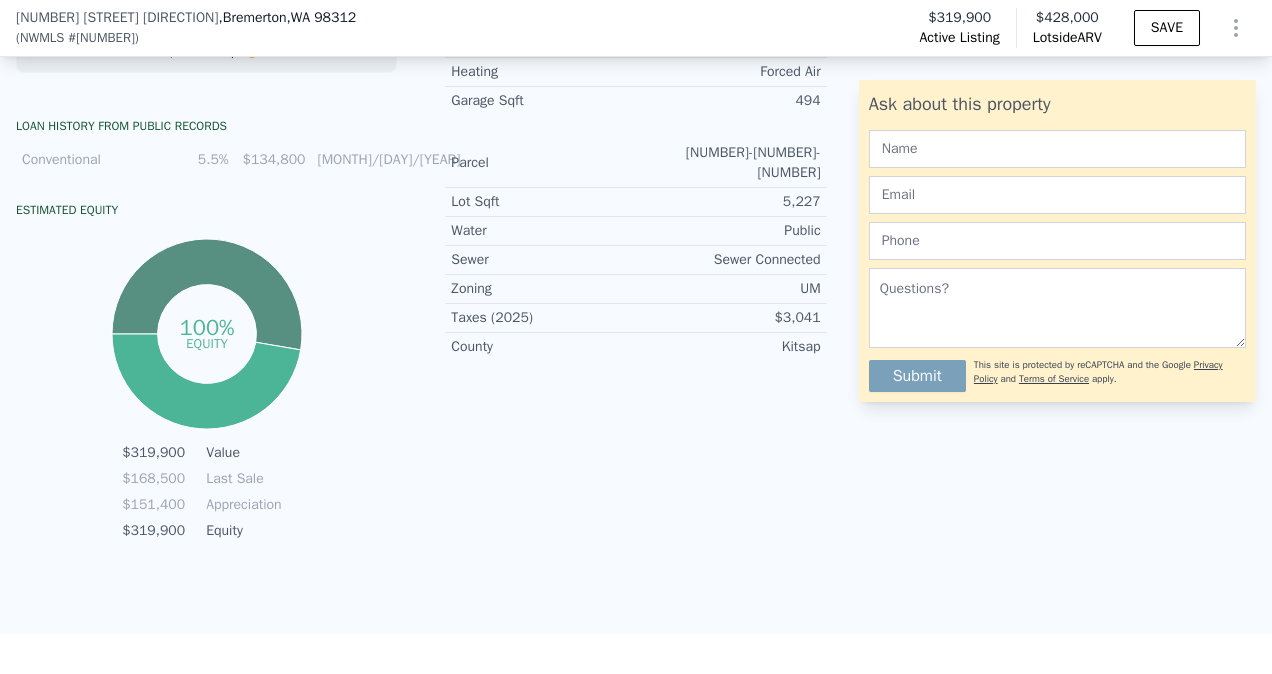 scroll, scrollTop: 0, scrollLeft: 0, axis: both 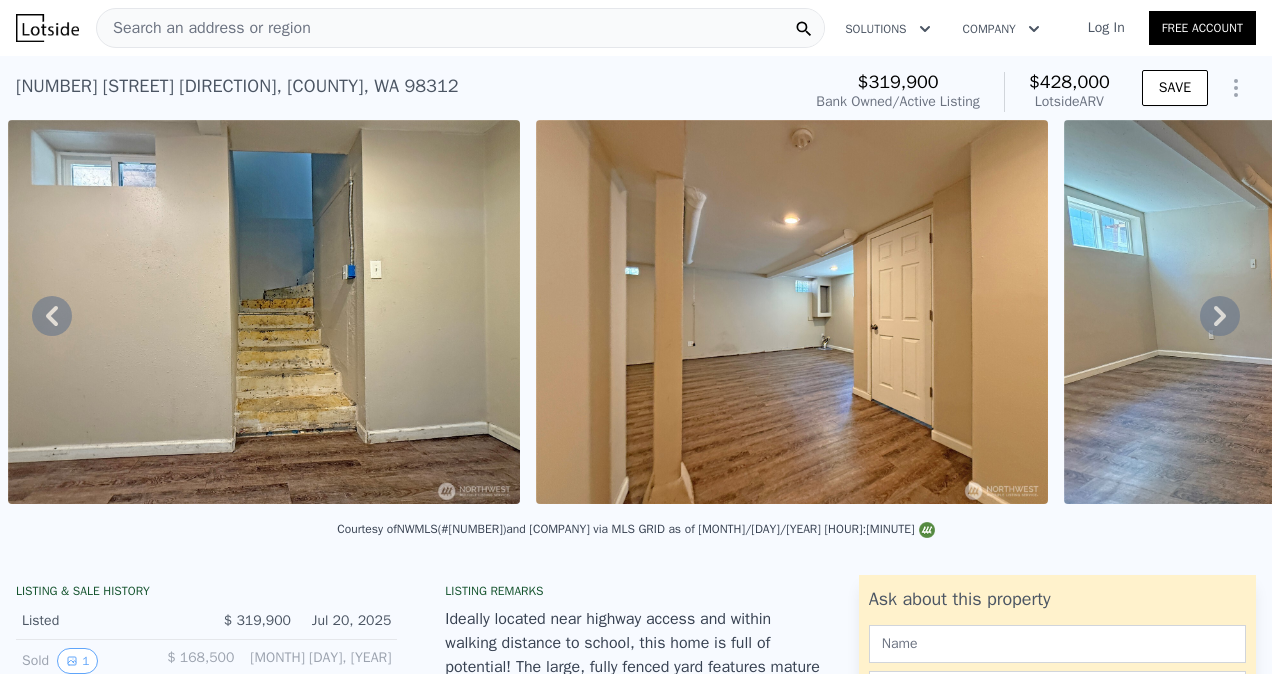 click on "Search an address or region" at bounding box center (460, 28) 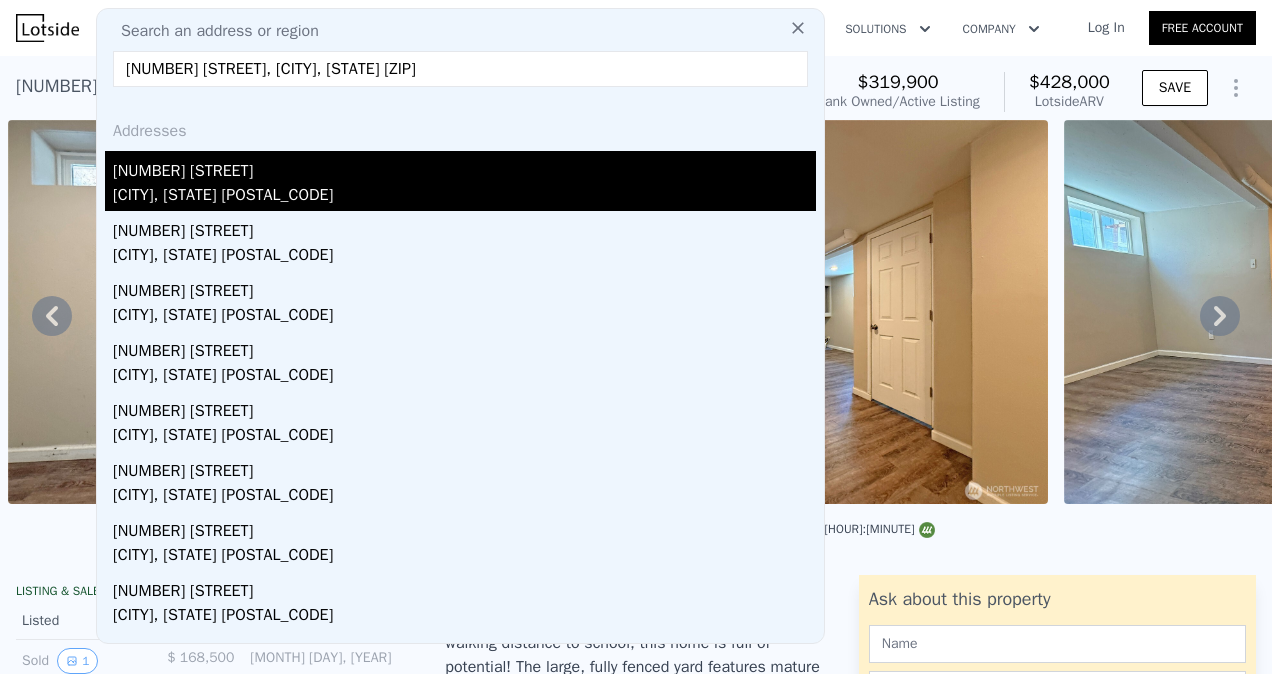 type on "[NUMBER] [STREET], [CITY], [STATE] [ZIP]" 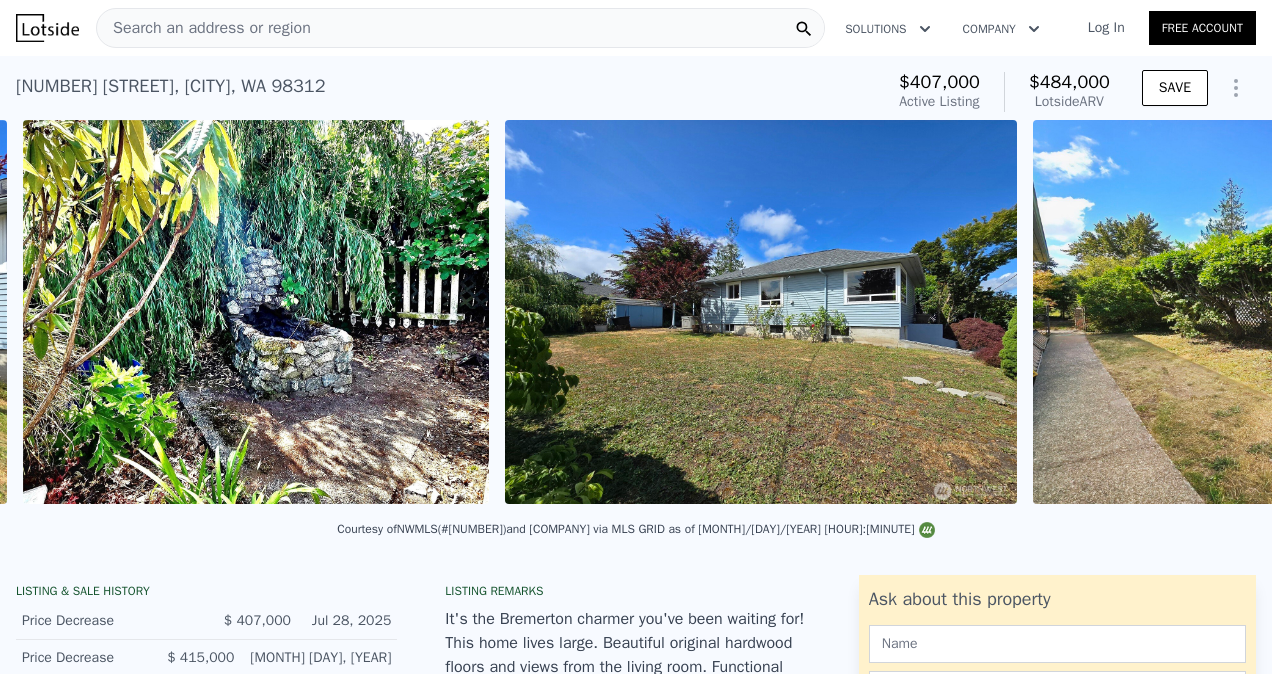 scroll, scrollTop: 0, scrollLeft: 12003, axis: horizontal 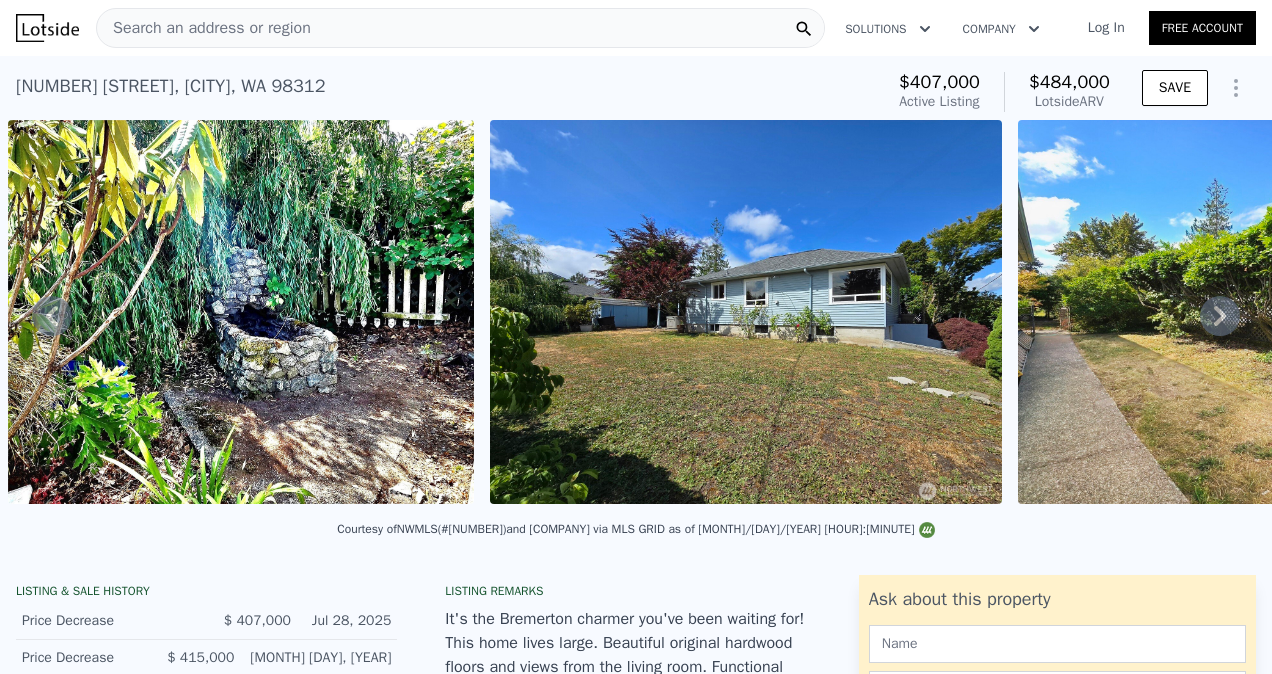 click on "Search an address or region" at bounding box center [460, 28] 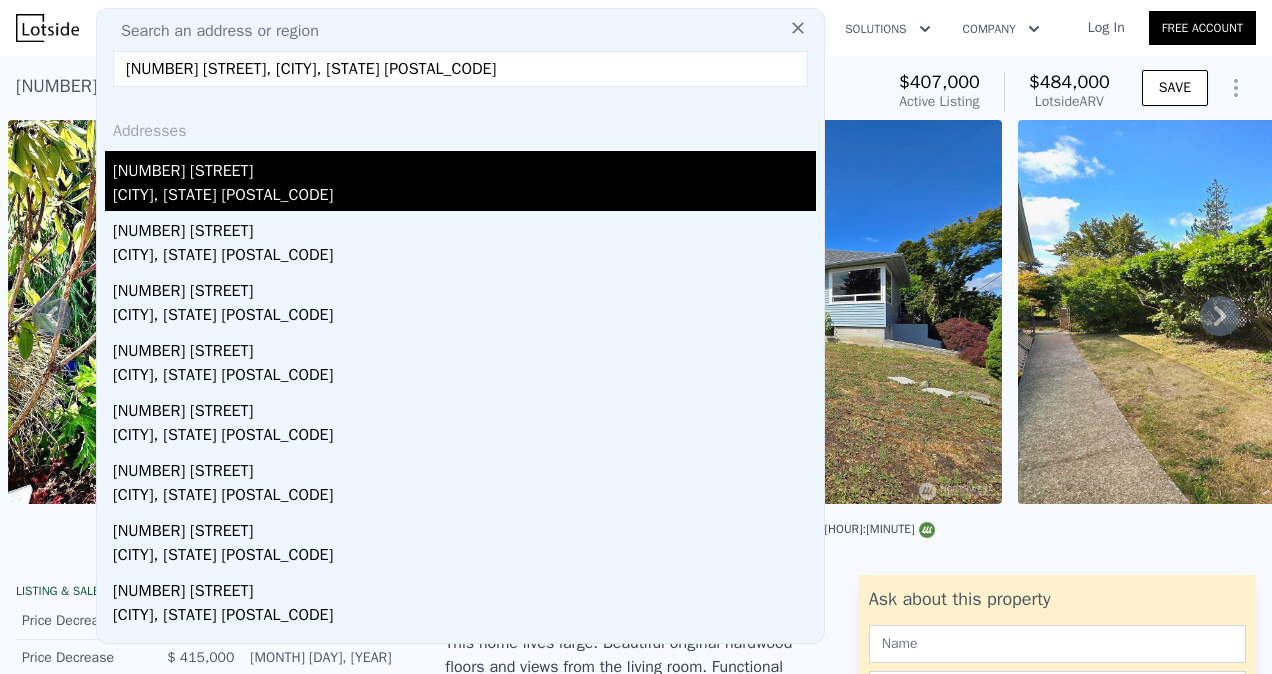 type on "[NUMBER] [STREET], [CITY], [STATE] [POSTAL_CODE]" 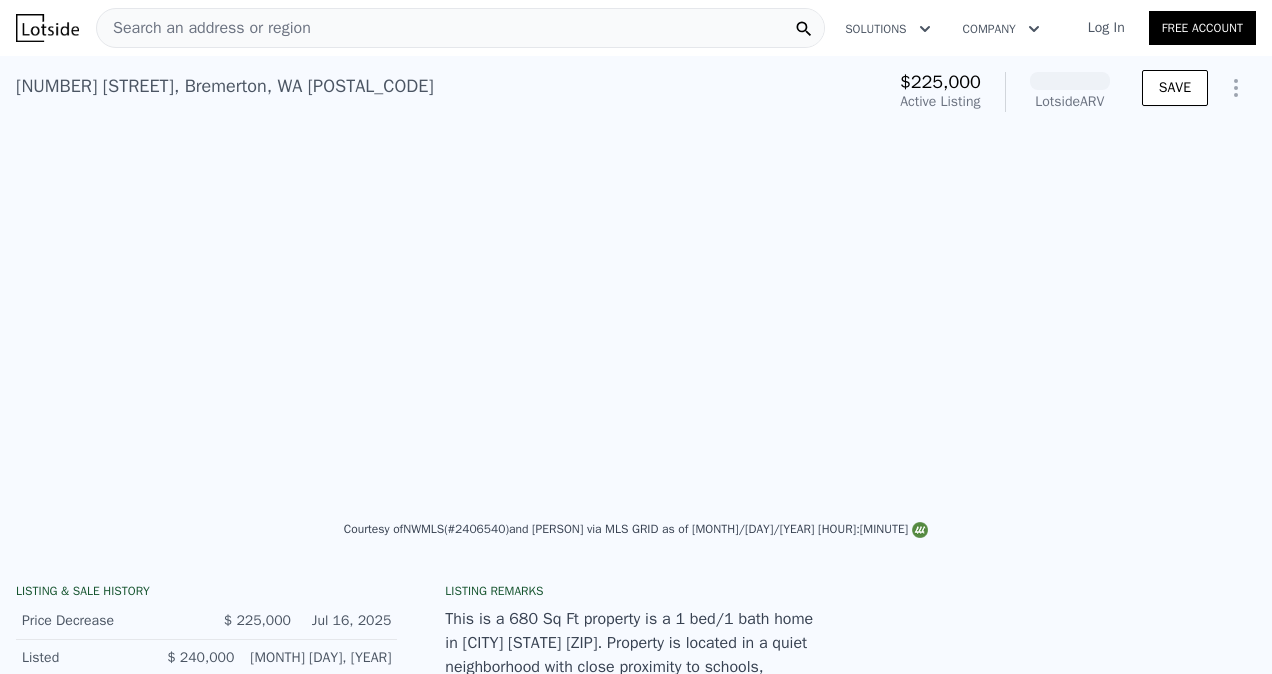 scroll, scrollTop: 0, scrollLeft: 1946, axis: horizontal 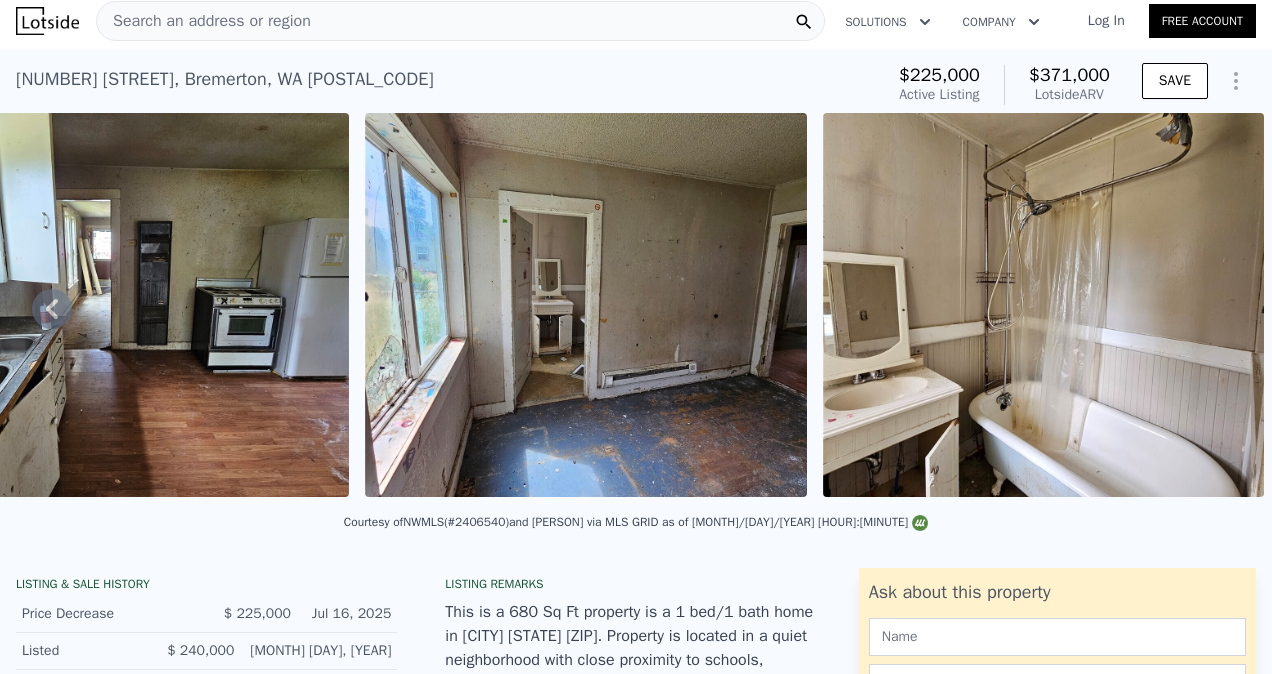 click on "Search an address or region" at bounding box center (460, 21) 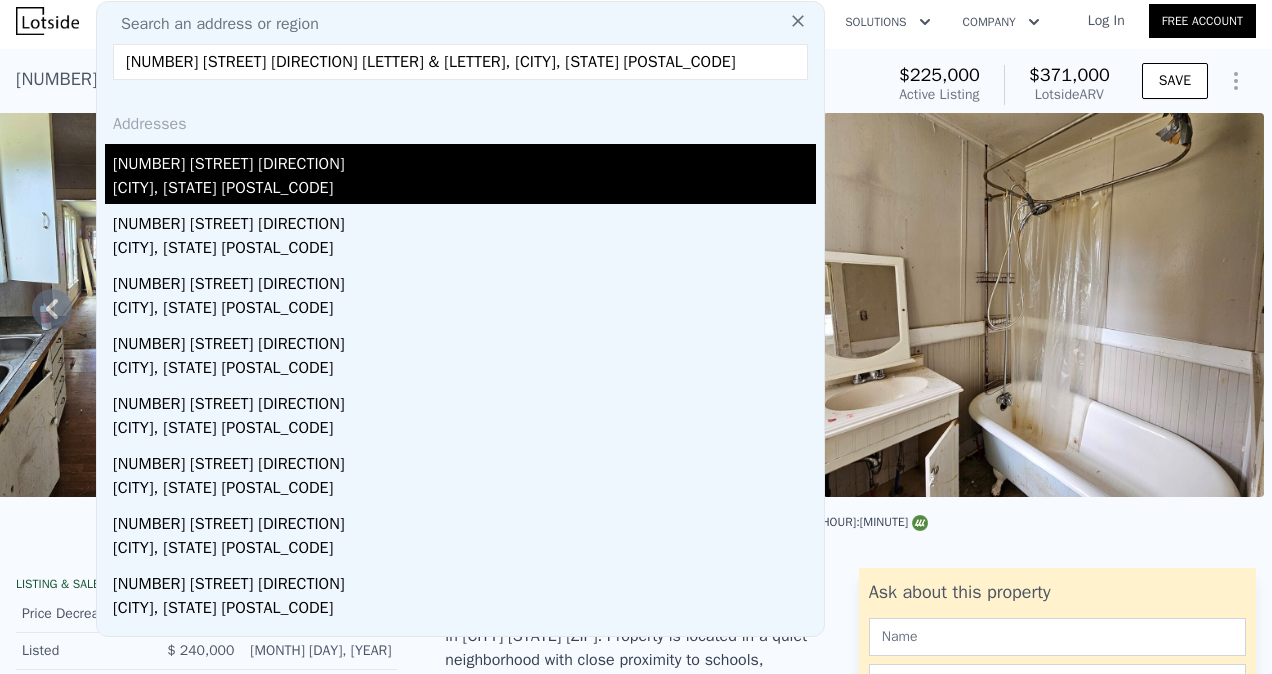 type on "[NUMBER] [STREET] [DIRECTION] [LETTER] & [LETTER], [CITY], [STATE] [POSTAL_CODE]" 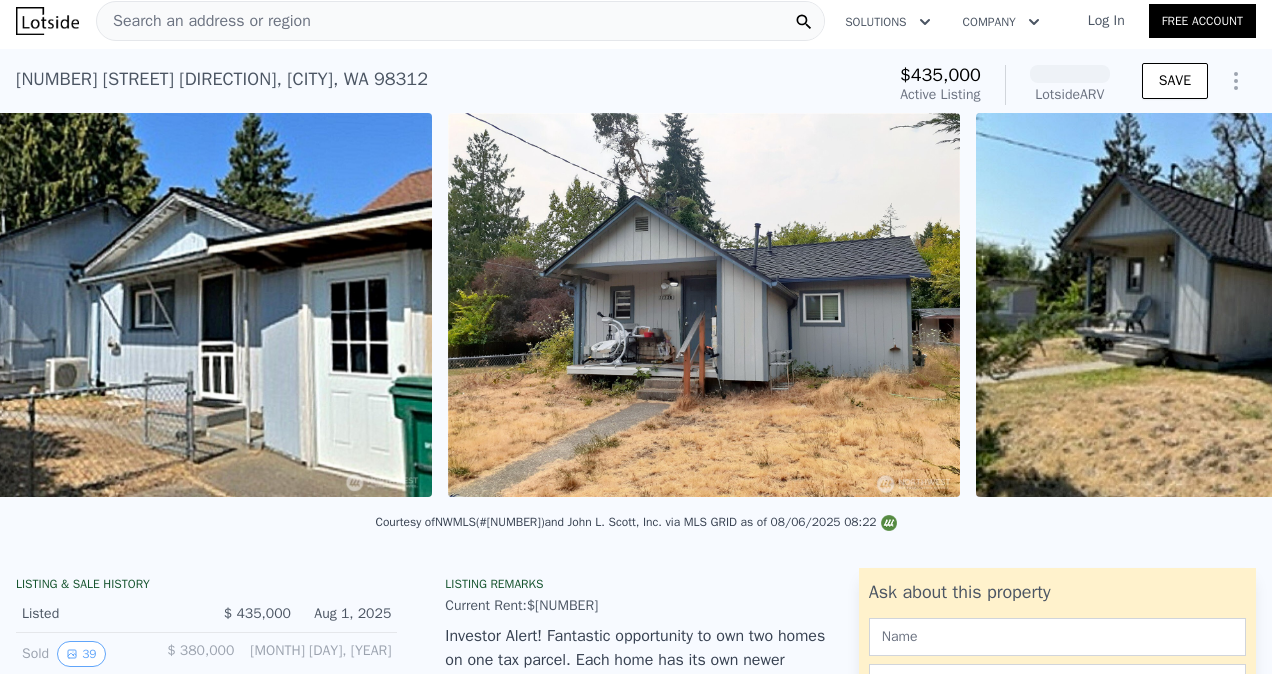 scroll, scrollTop: 0, scrollLeft: 1830, axis: horizontal 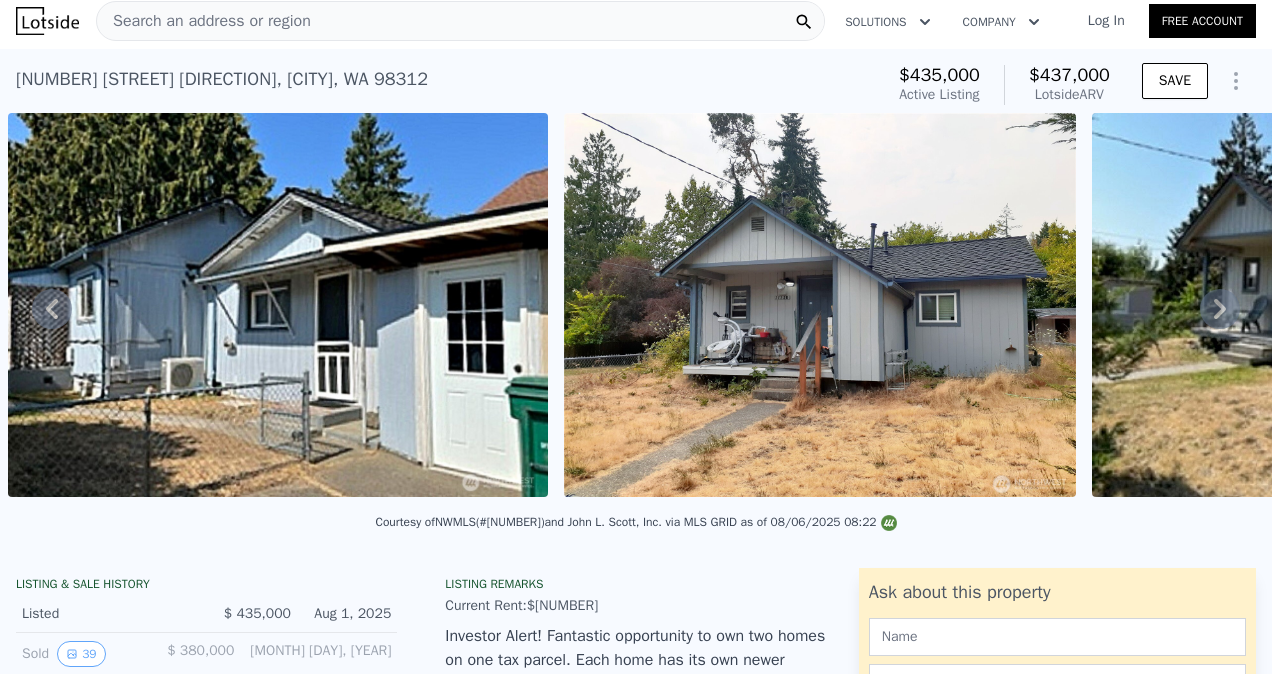 click on "Search an address or region" at bounding box center (204, 21) 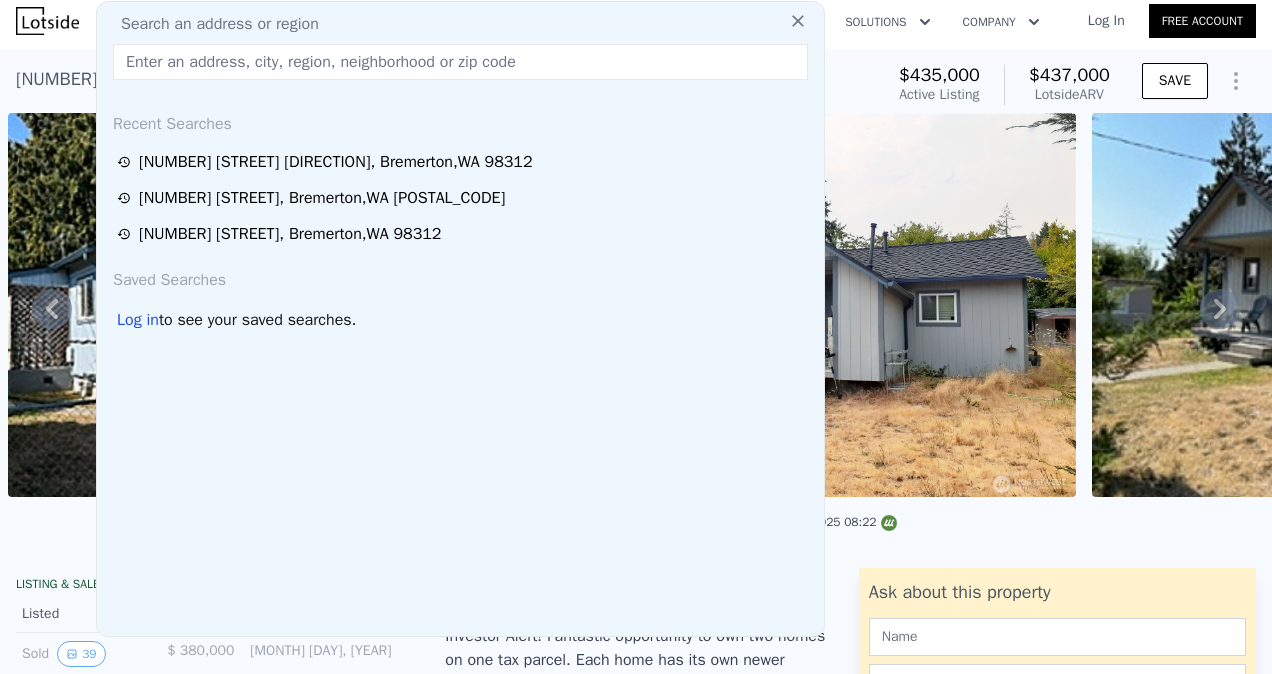 click at bounding box center (460, 62) 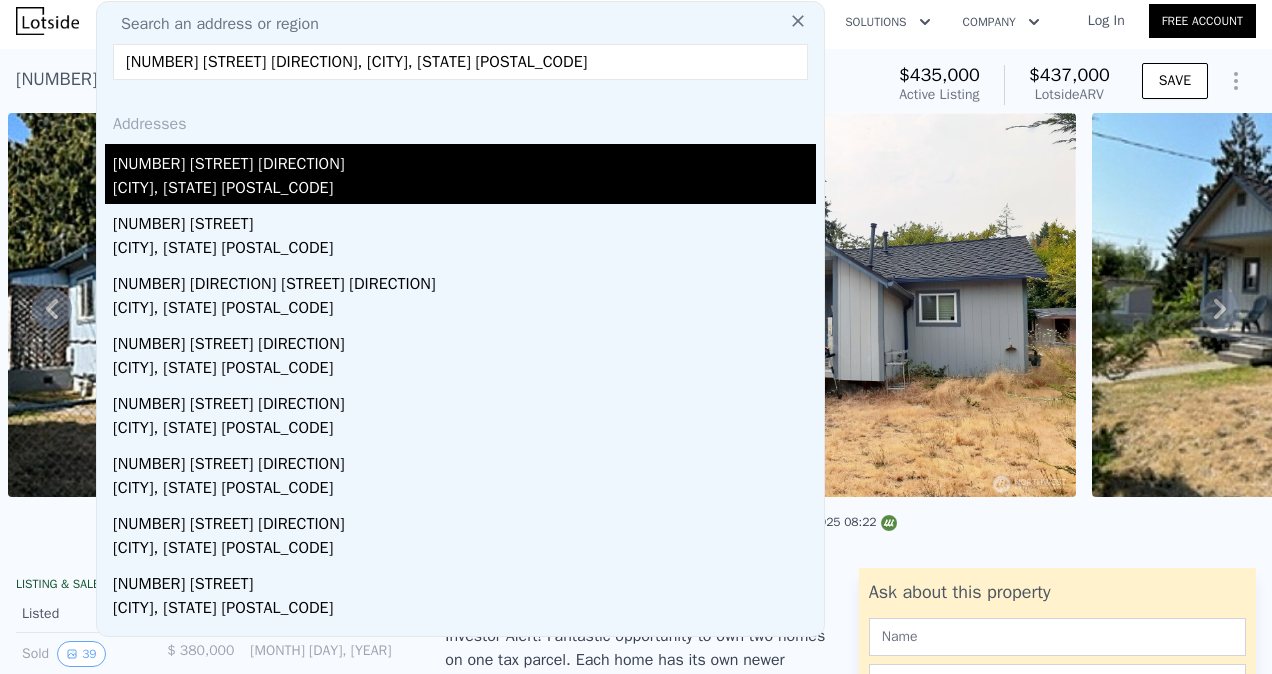 type on "[NUMBER] [STREET] [DIRECTION], [CITY], [STATE] [POSTAL_CODE]" 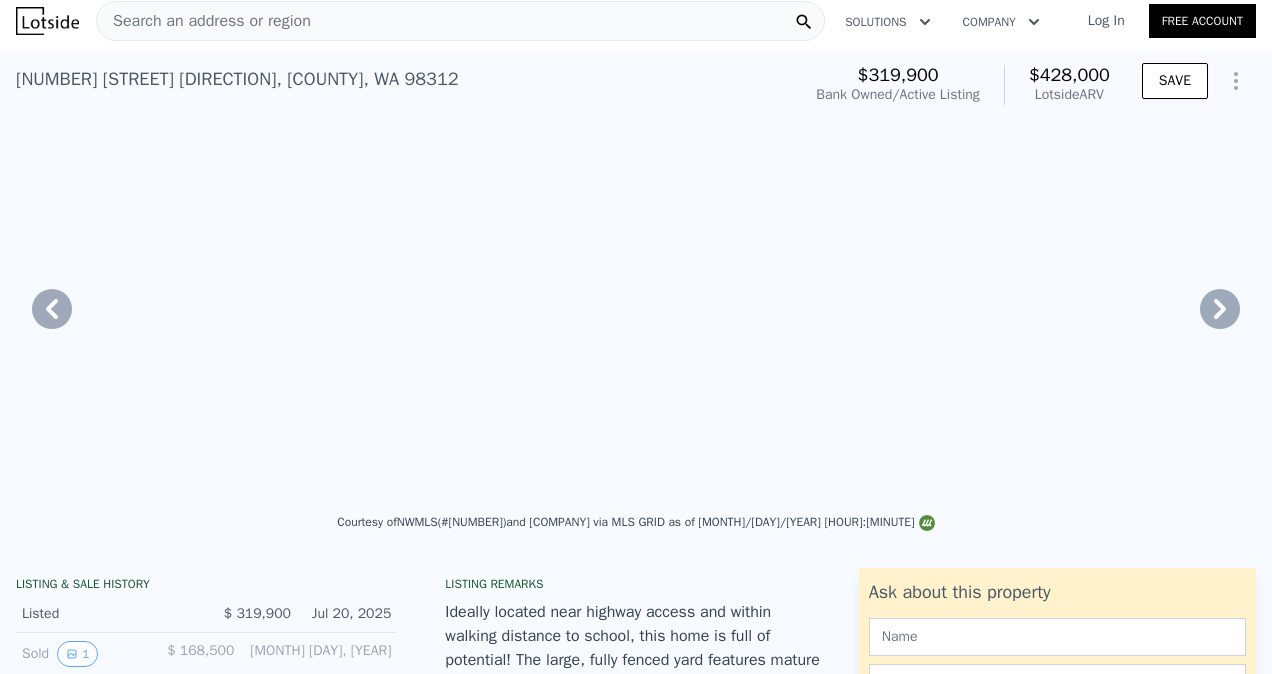 type on "5" 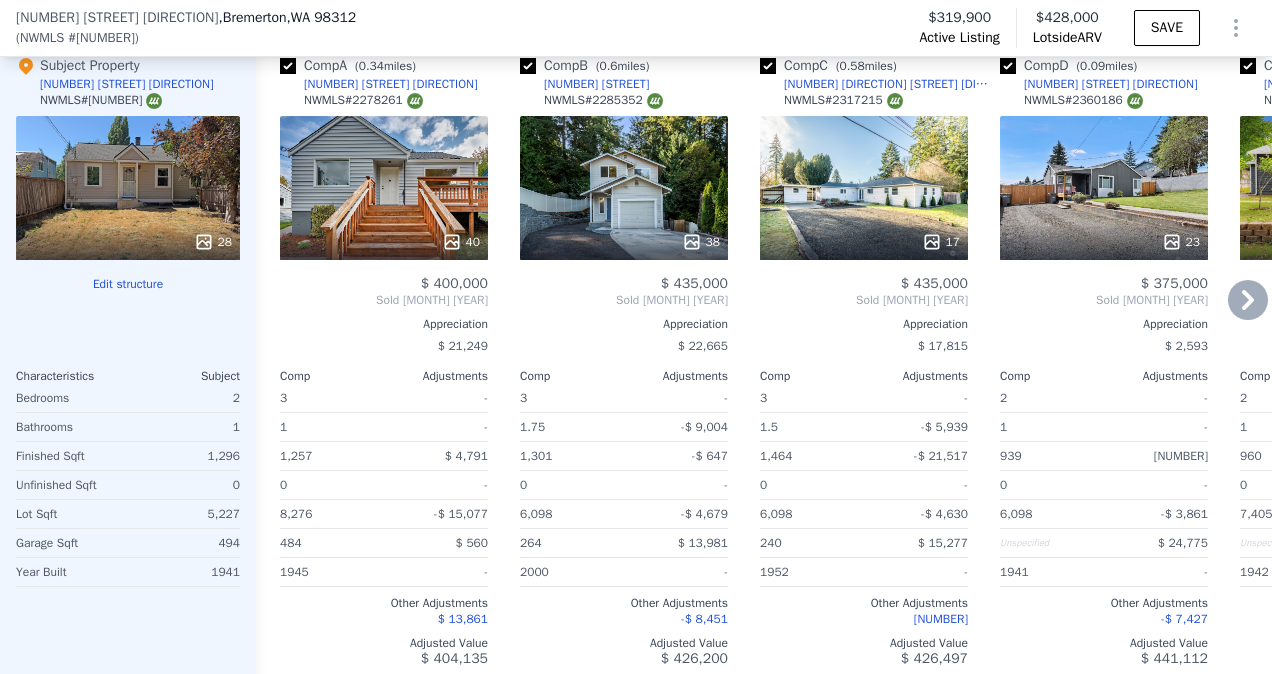 scroll, scrollTop: 2299, scrollLeft: 0, axis: vertical 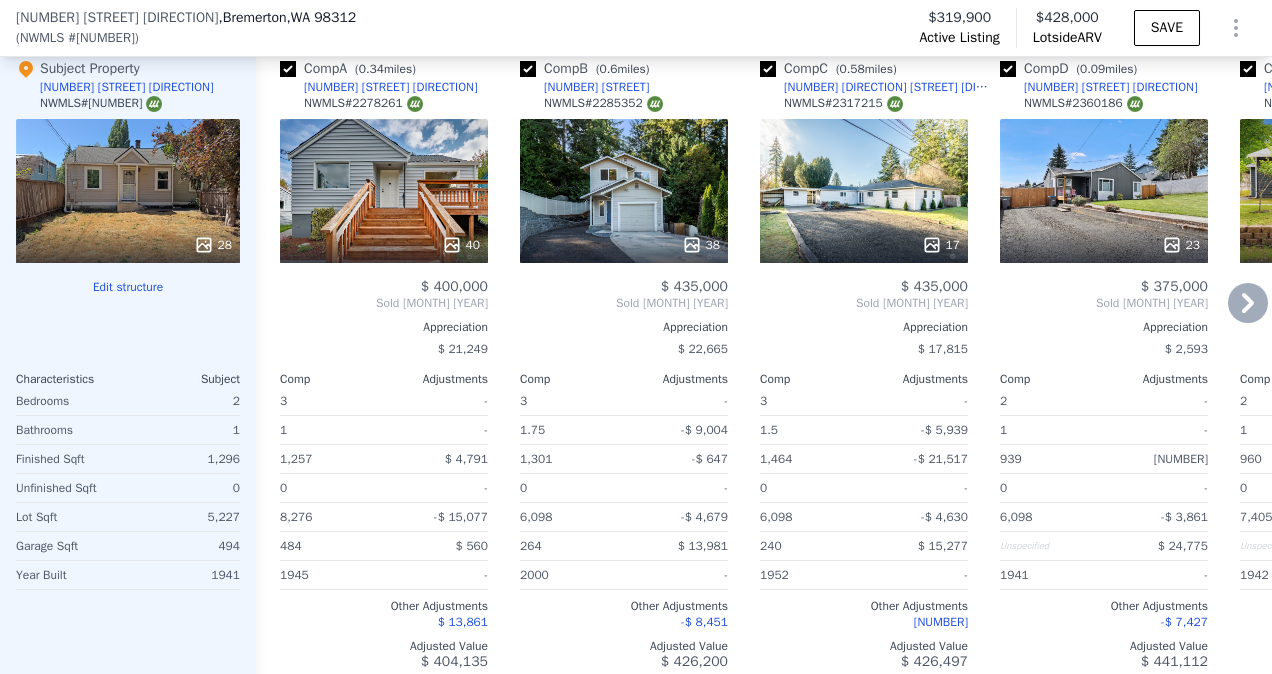 click on "40" at bounding box center (384, 191) 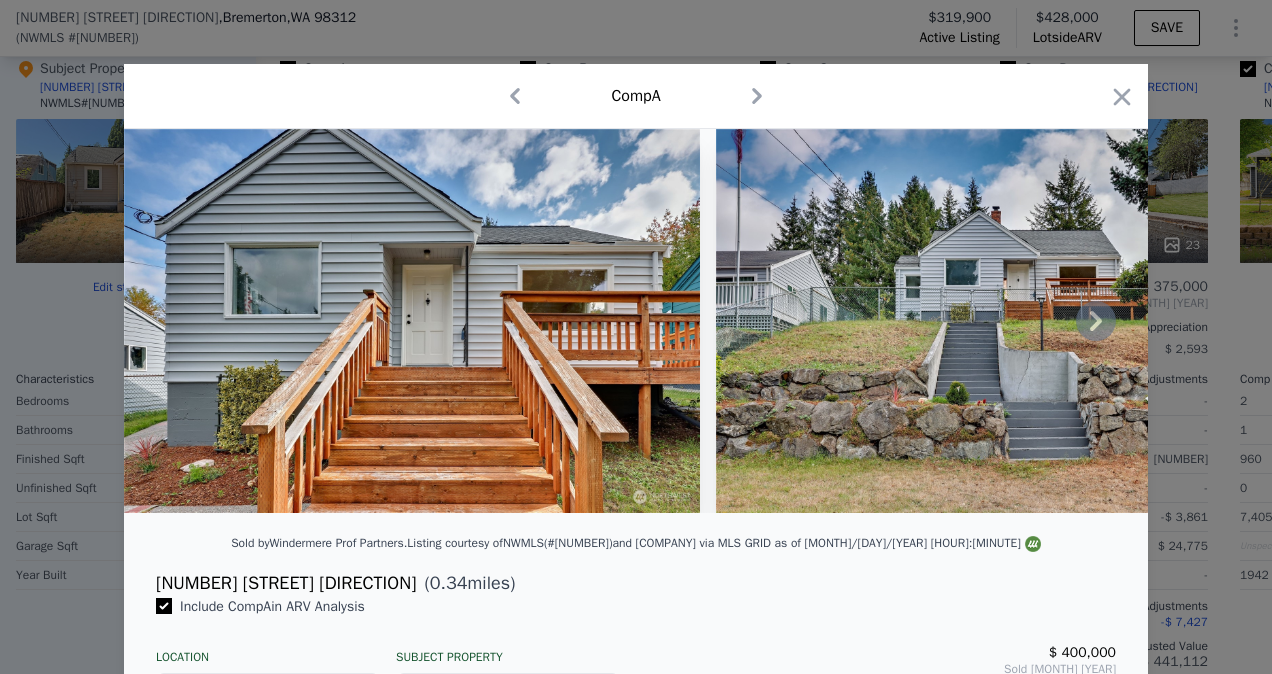 click 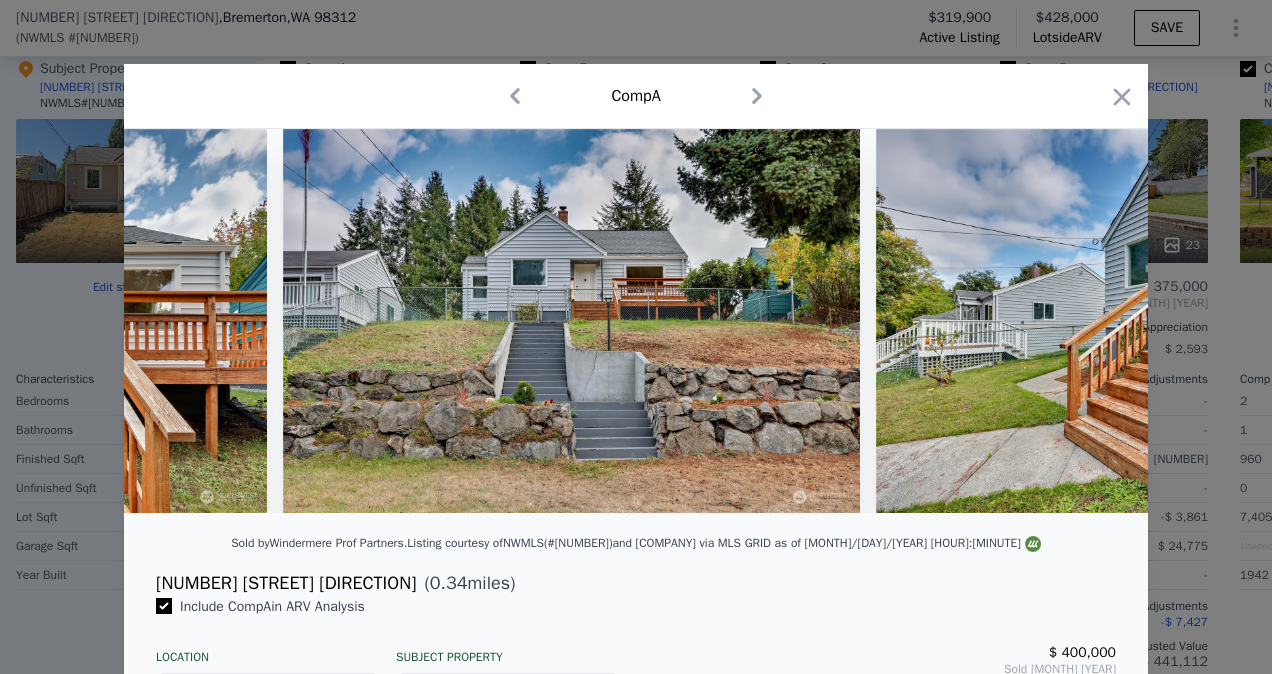 click at bounding box center (1164, 321) 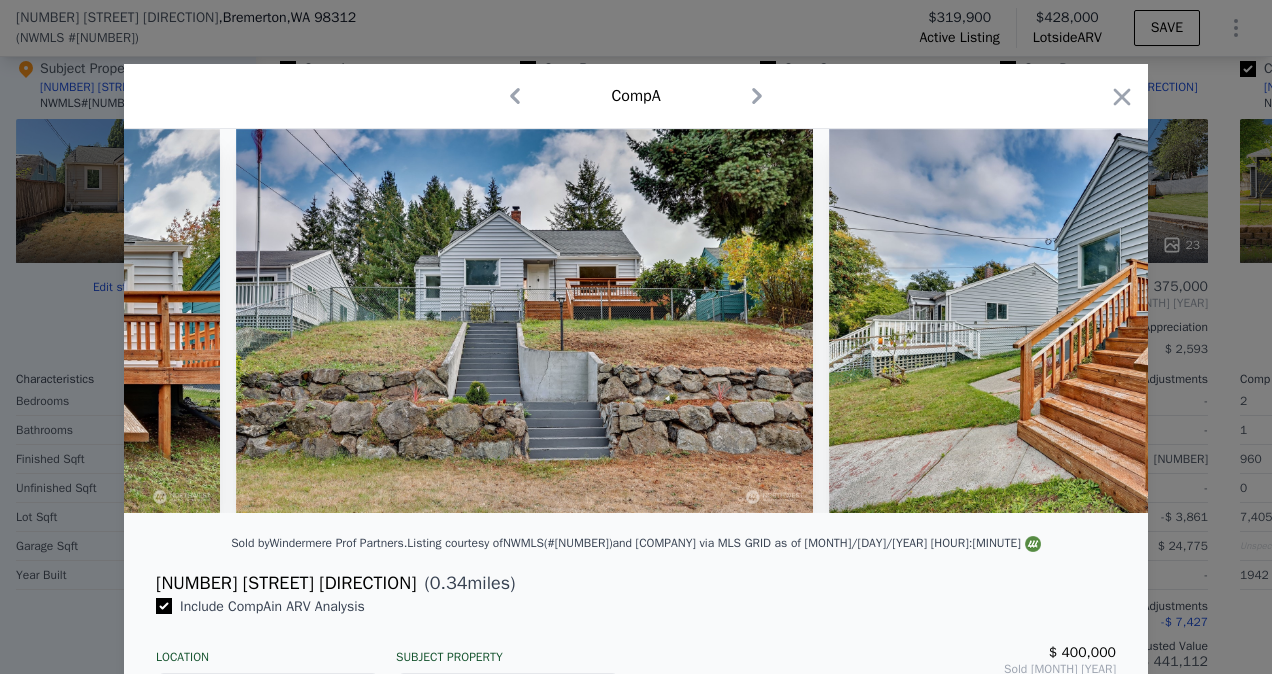 click at bounding box center [1117, 321] 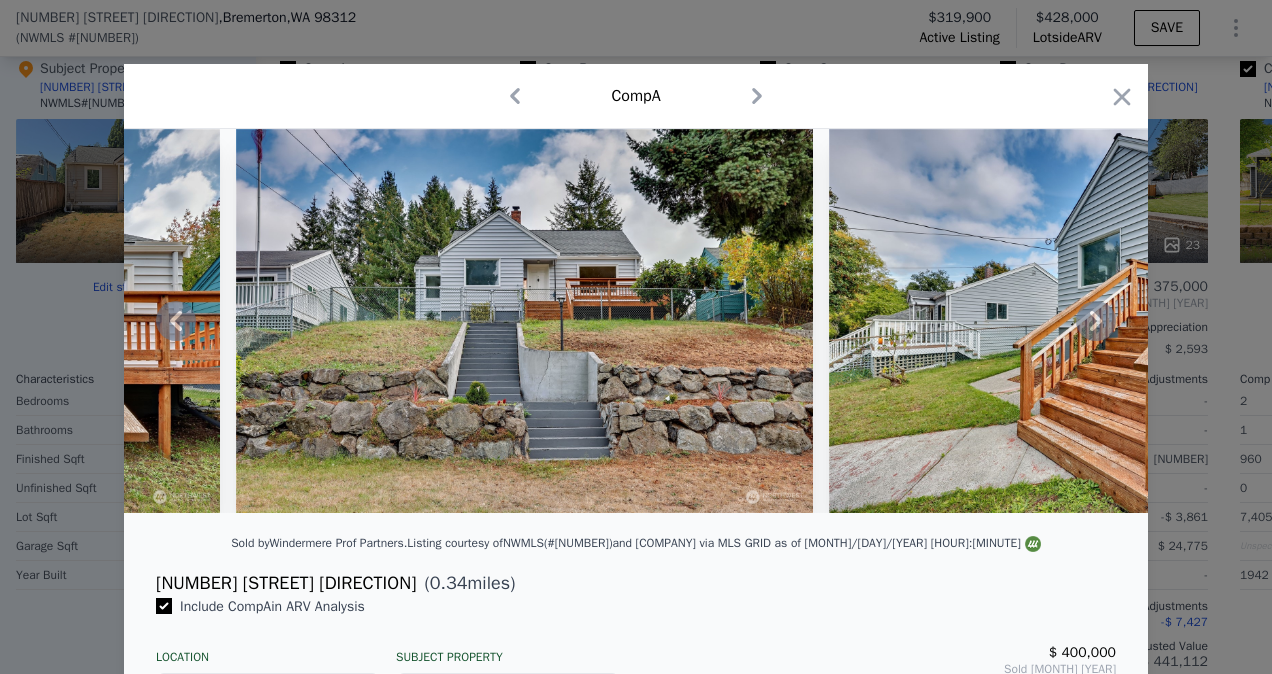 click 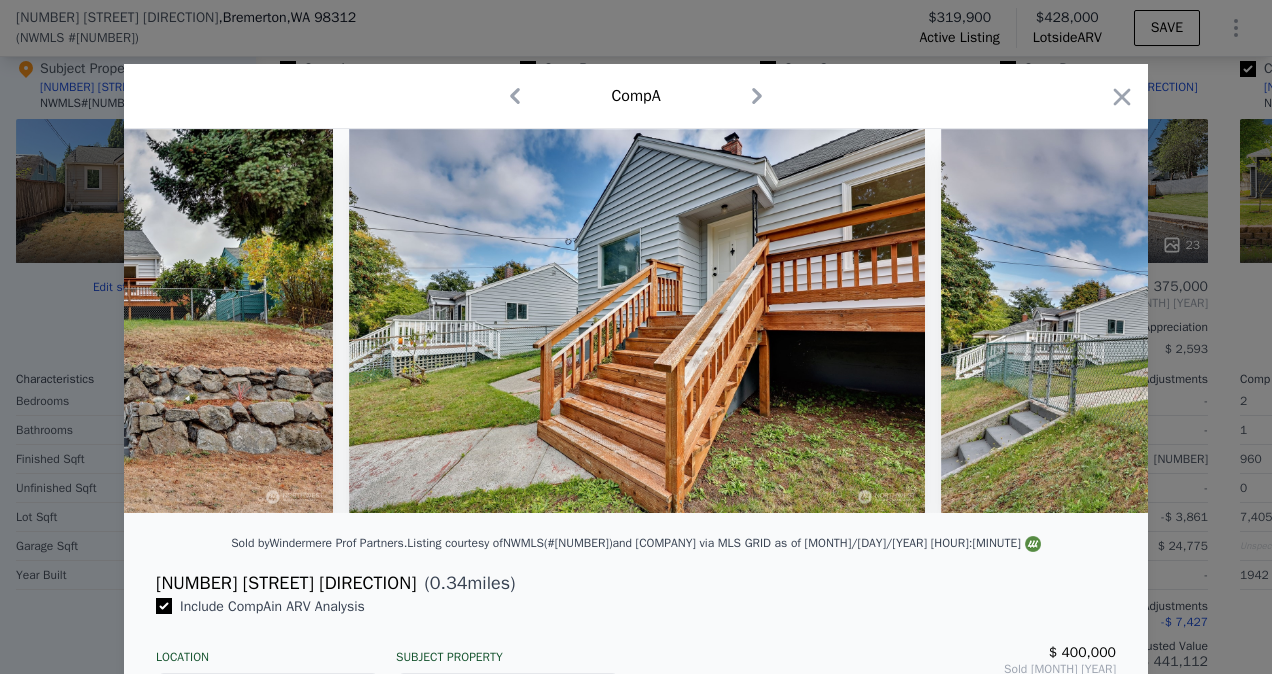 click at bounding box center [1229, 321] 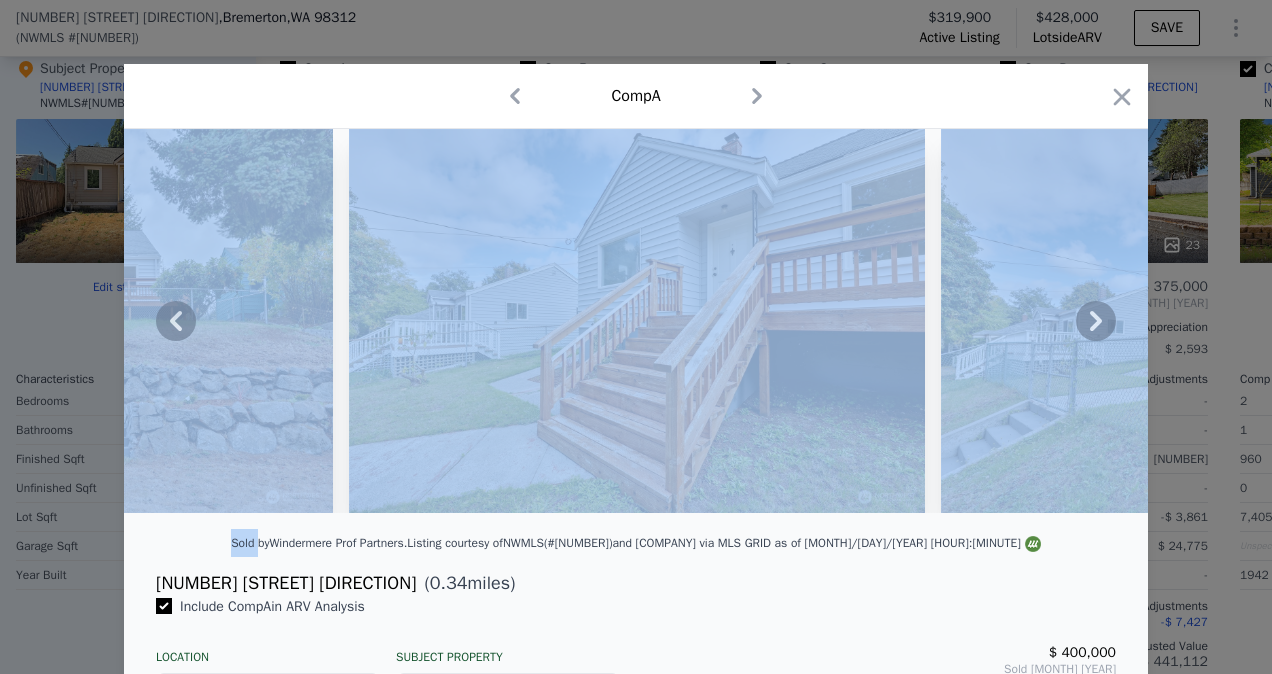 click 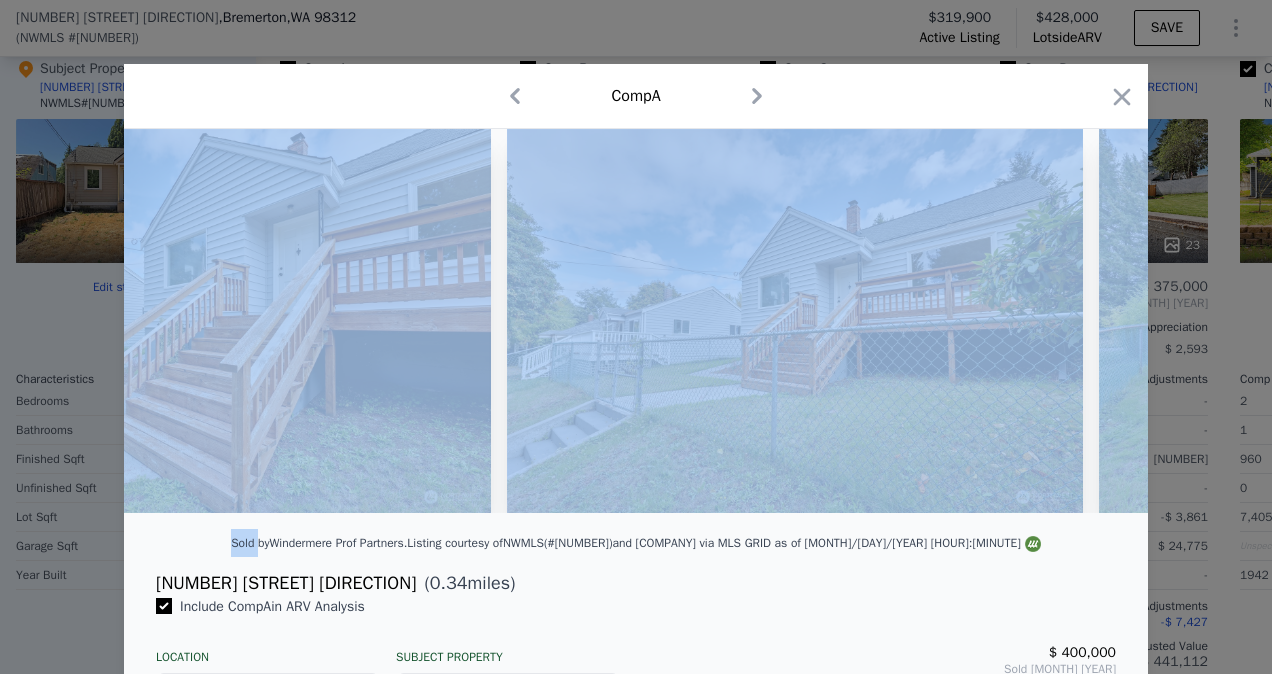 scroll, scrollTop: 0, scrollLeft: 1440, axis: horizontal 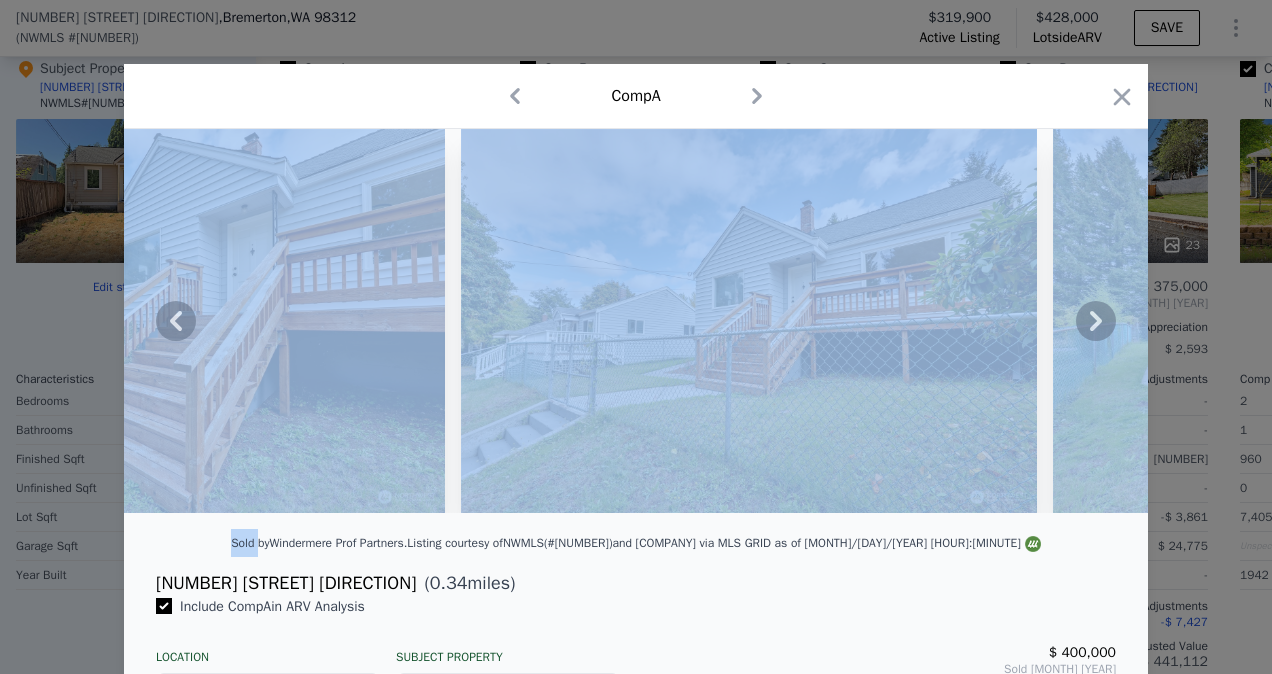 drag, startPoint x: 1088, startPoint y: 321, endPoint x: 952, endPoint y: 370, distance: 144.55795 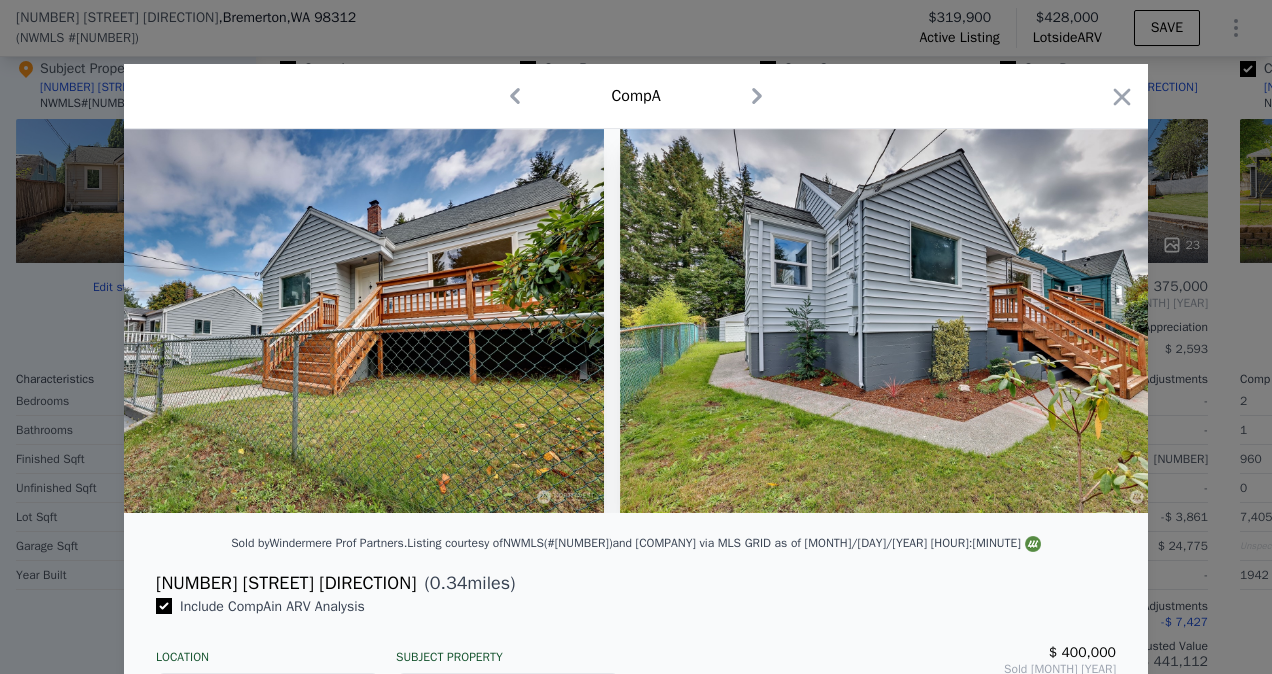scroll, scrollTop: 0, scrollLeft: 1920, axis: horizontal 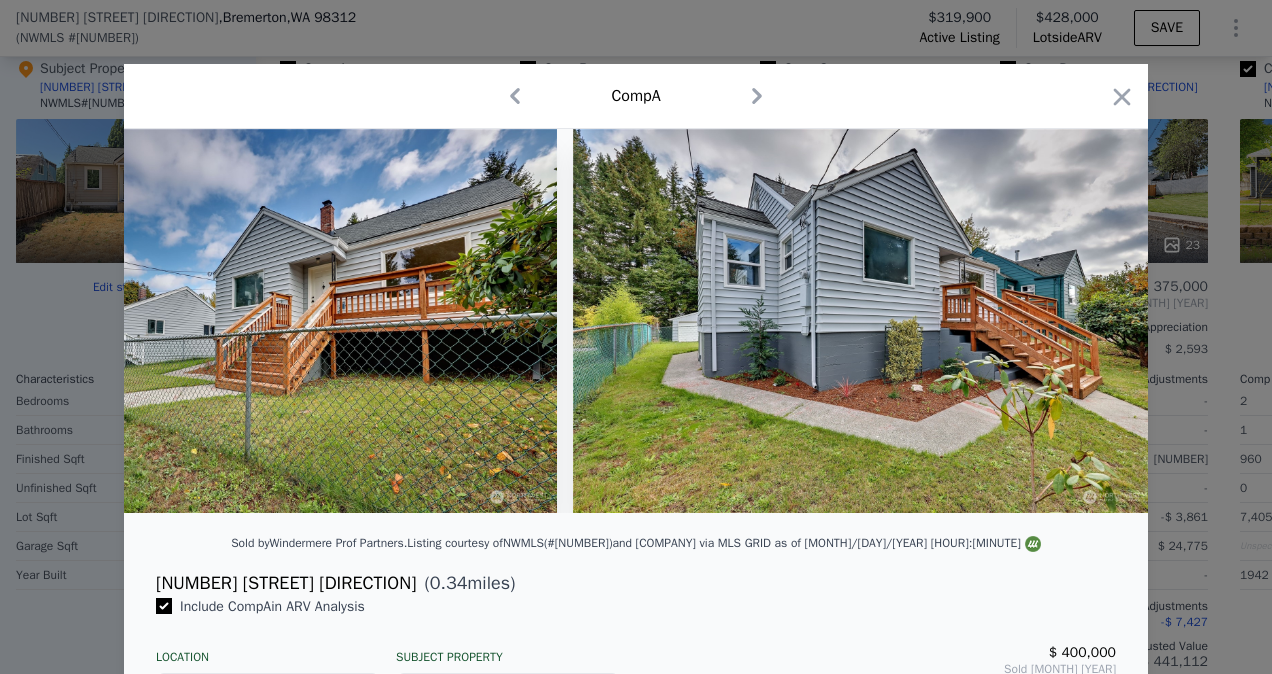 click at bounding box center [636, 321] 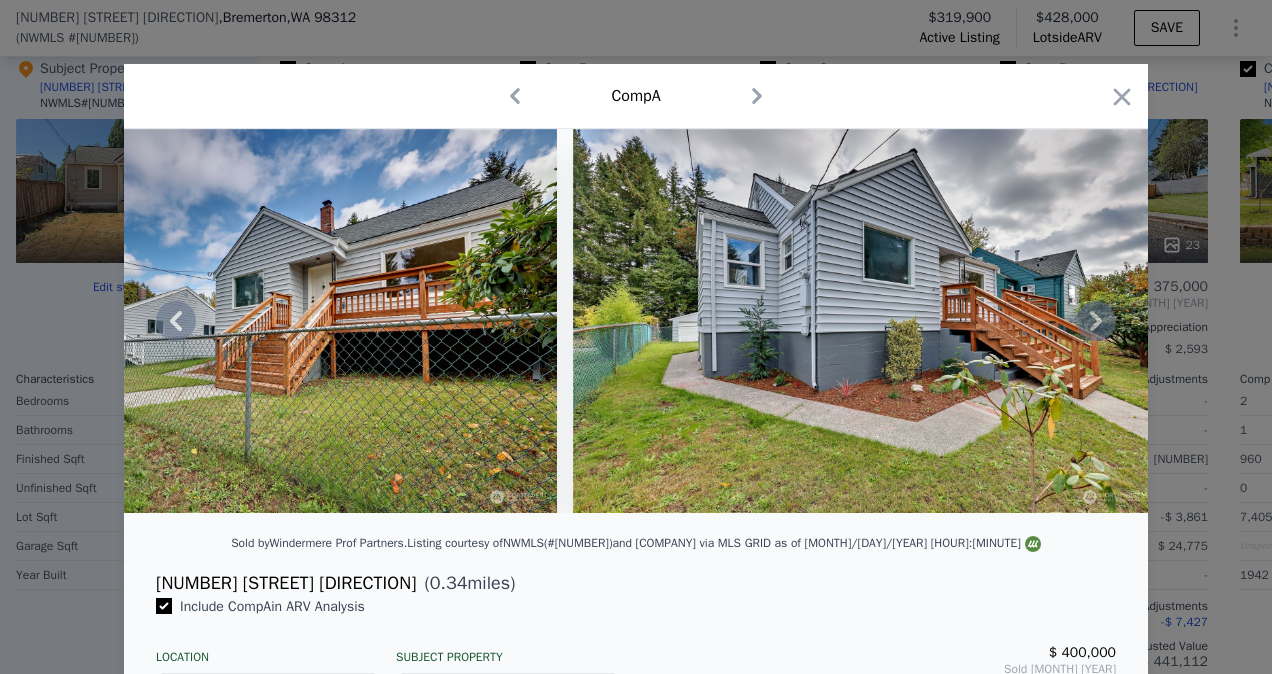 click 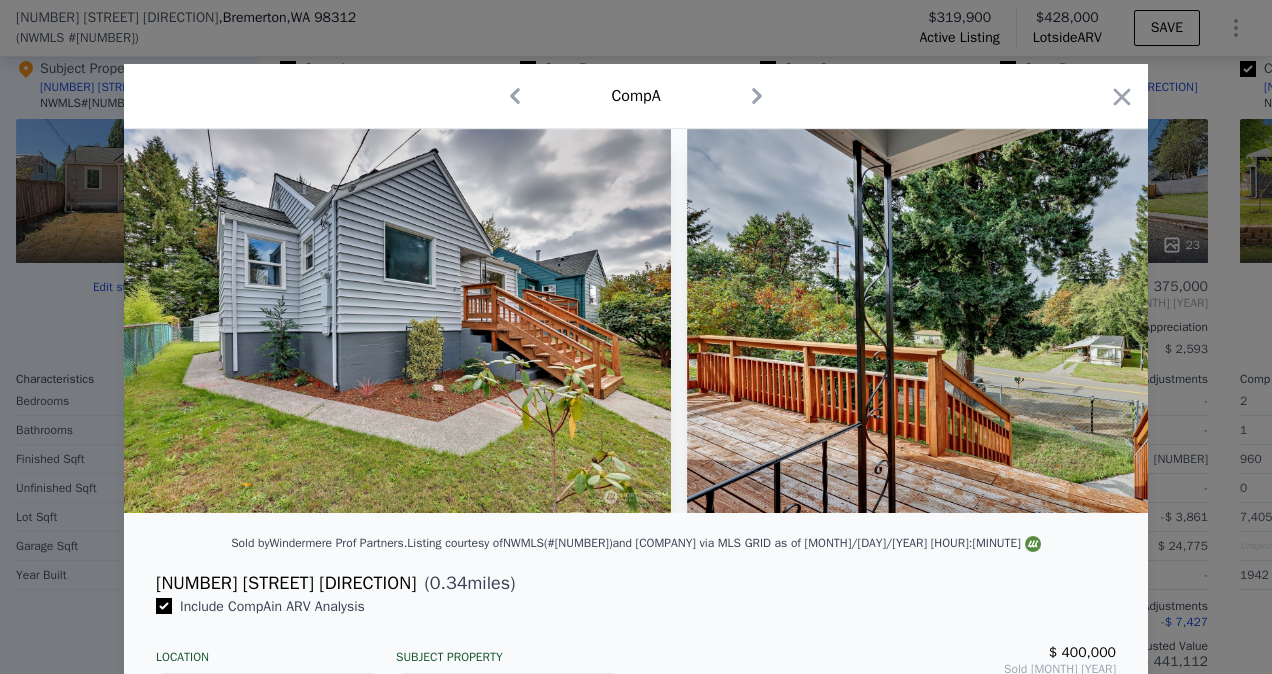 scroll, scrollTop: 0, scrollLeft: 2400, axis: horizontal 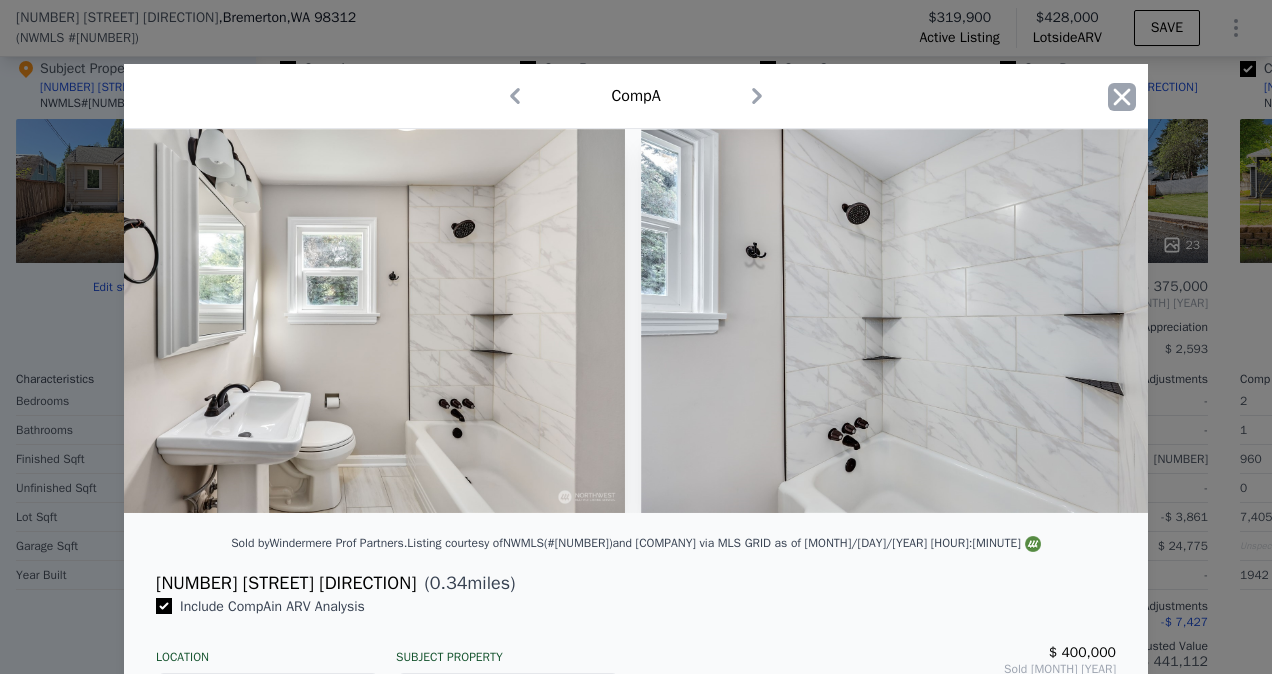 click 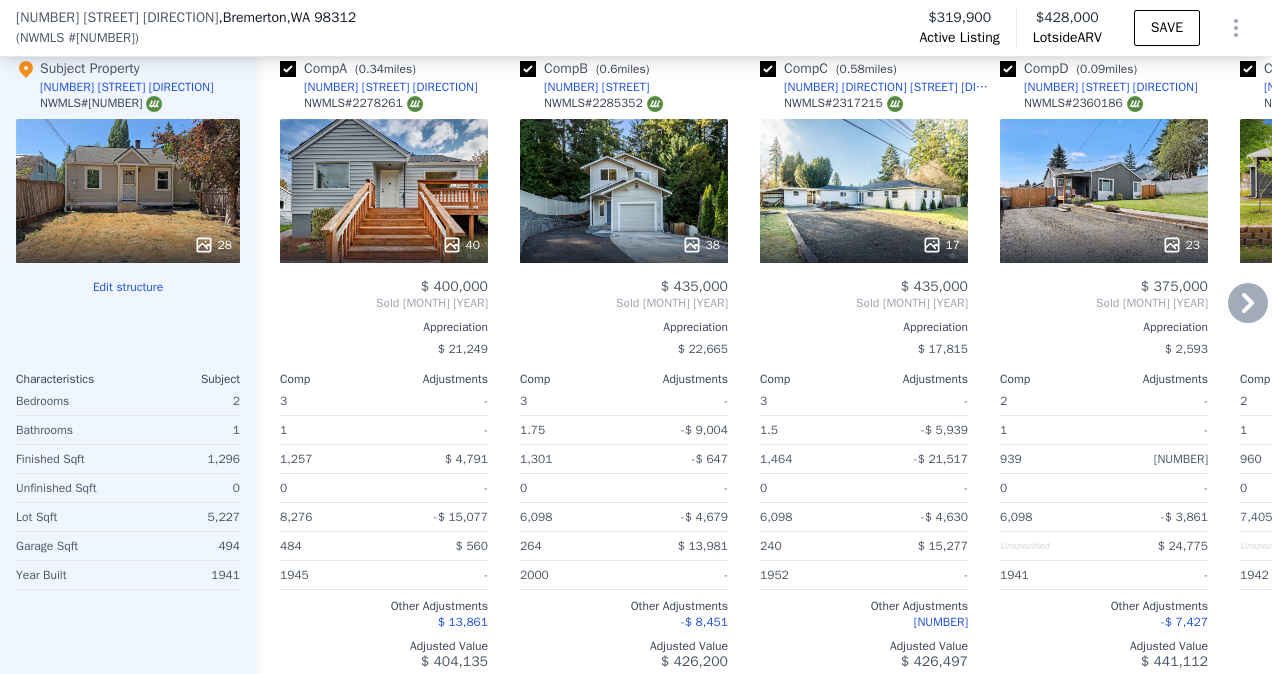 click on "17" at bounding box center [864, 191] 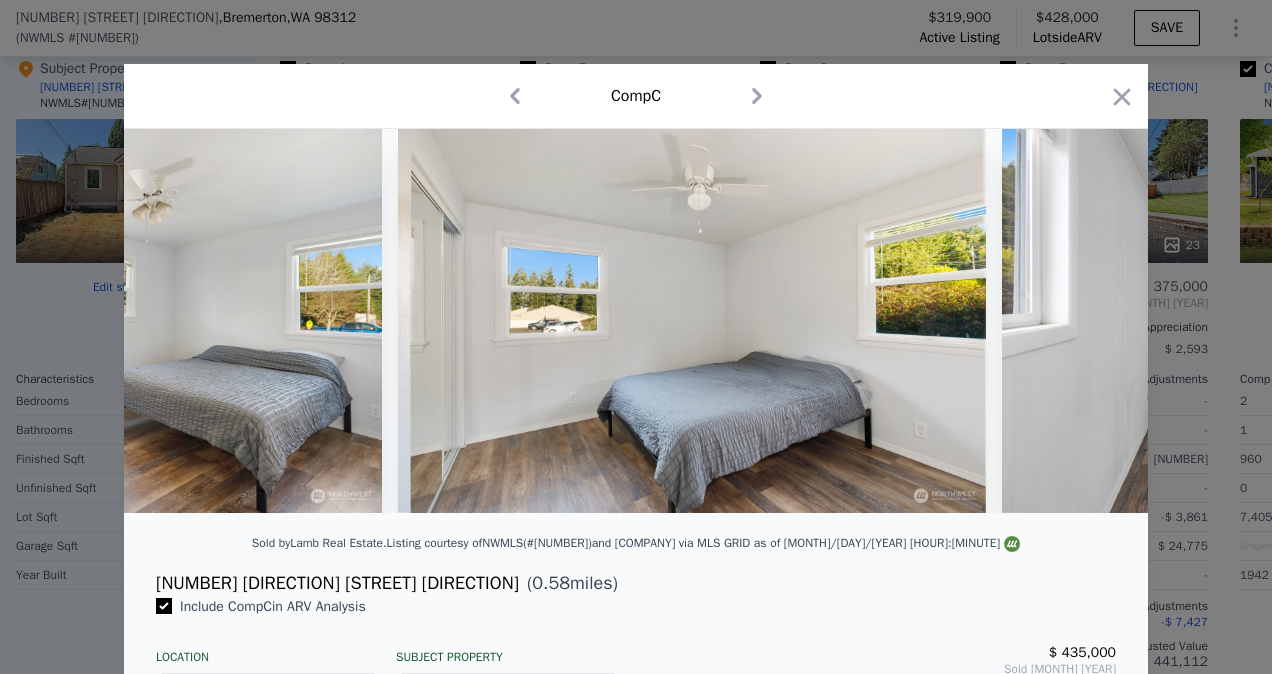 scroll, scrollTop: 0, scrollLeft: 7850, axis: horizontal 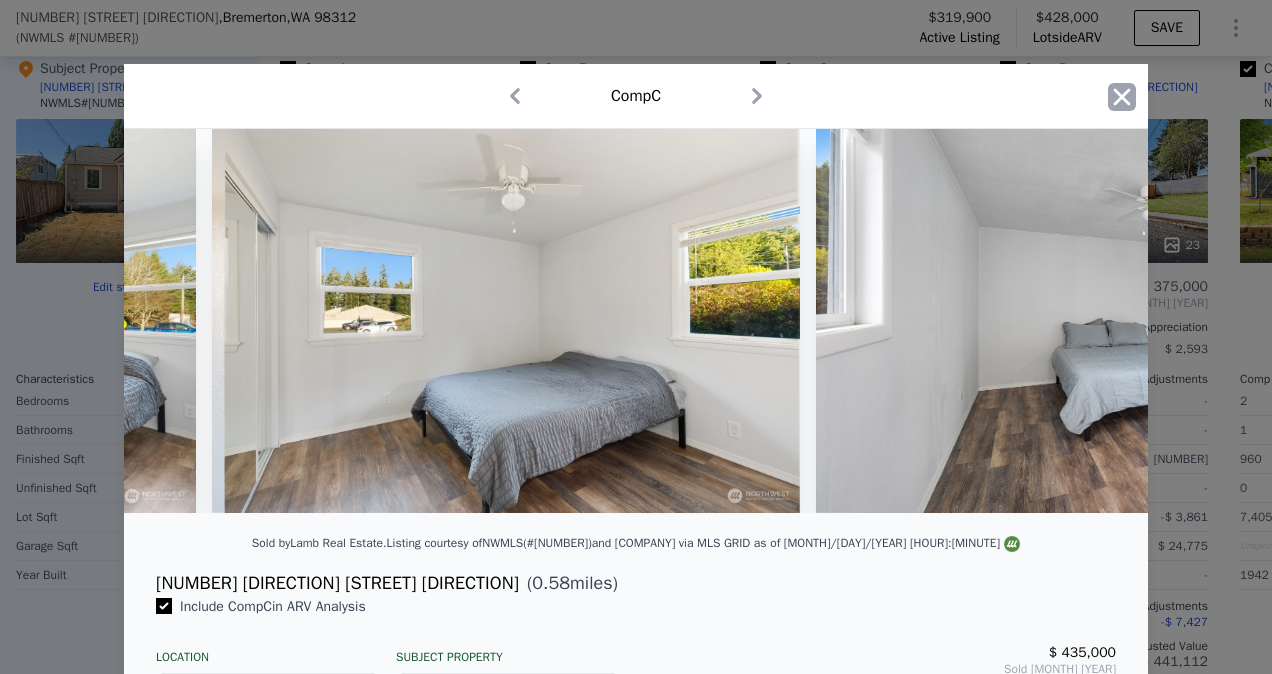 click 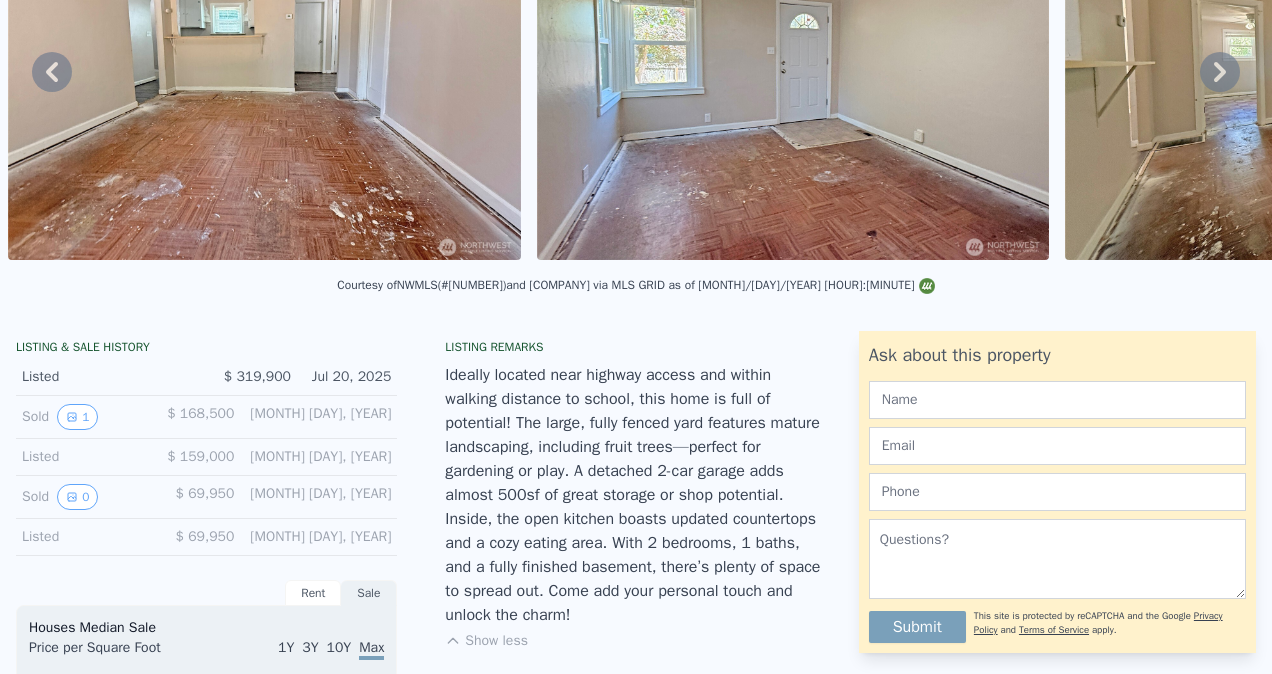 scroll, scrollTop: 7, scrollLeft: 0, axis: vertical 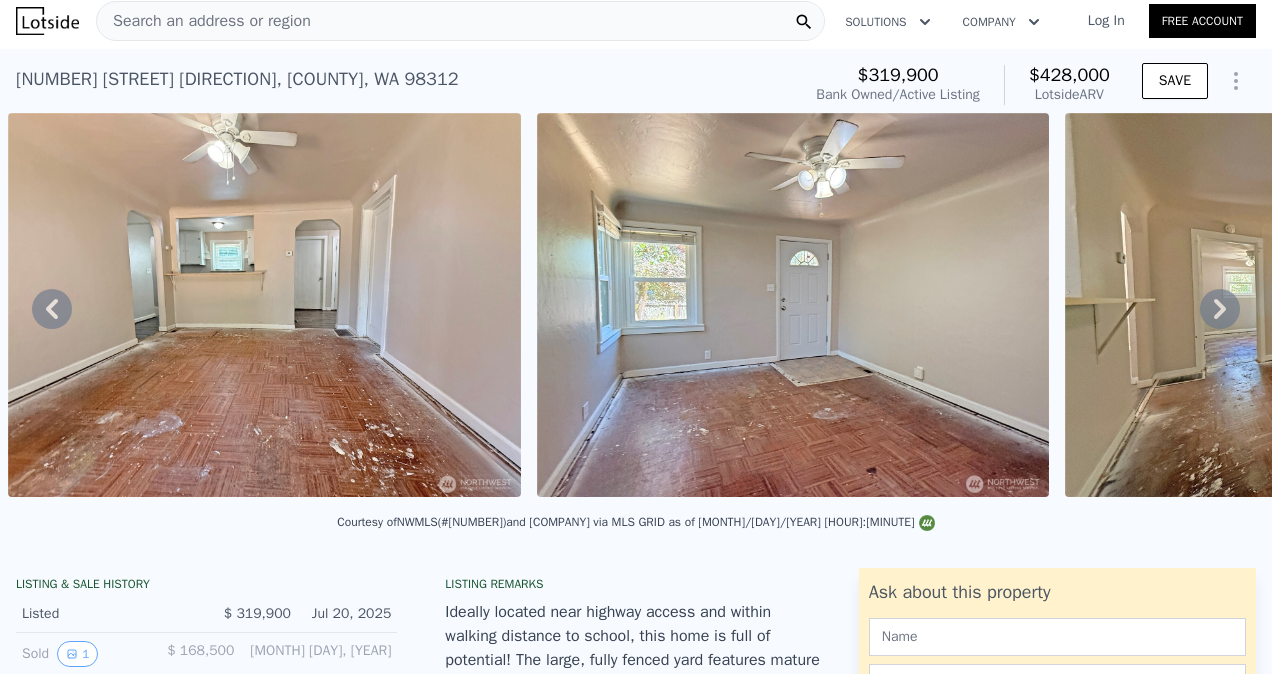 click 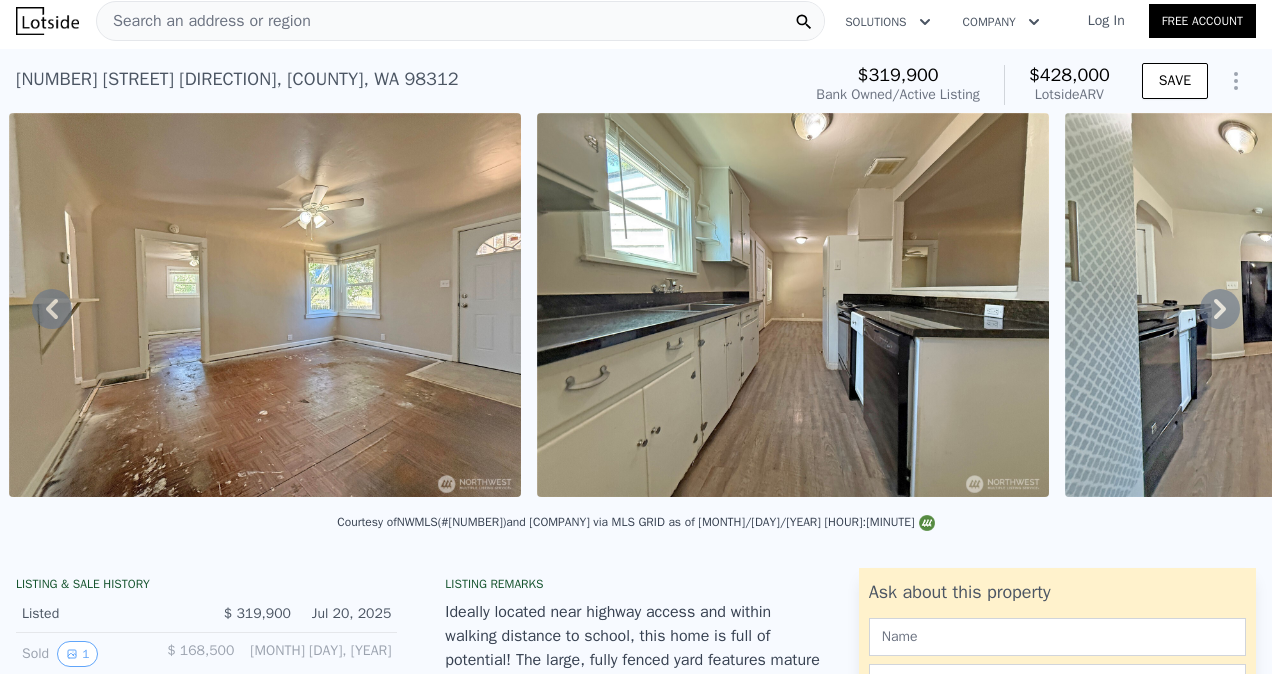click 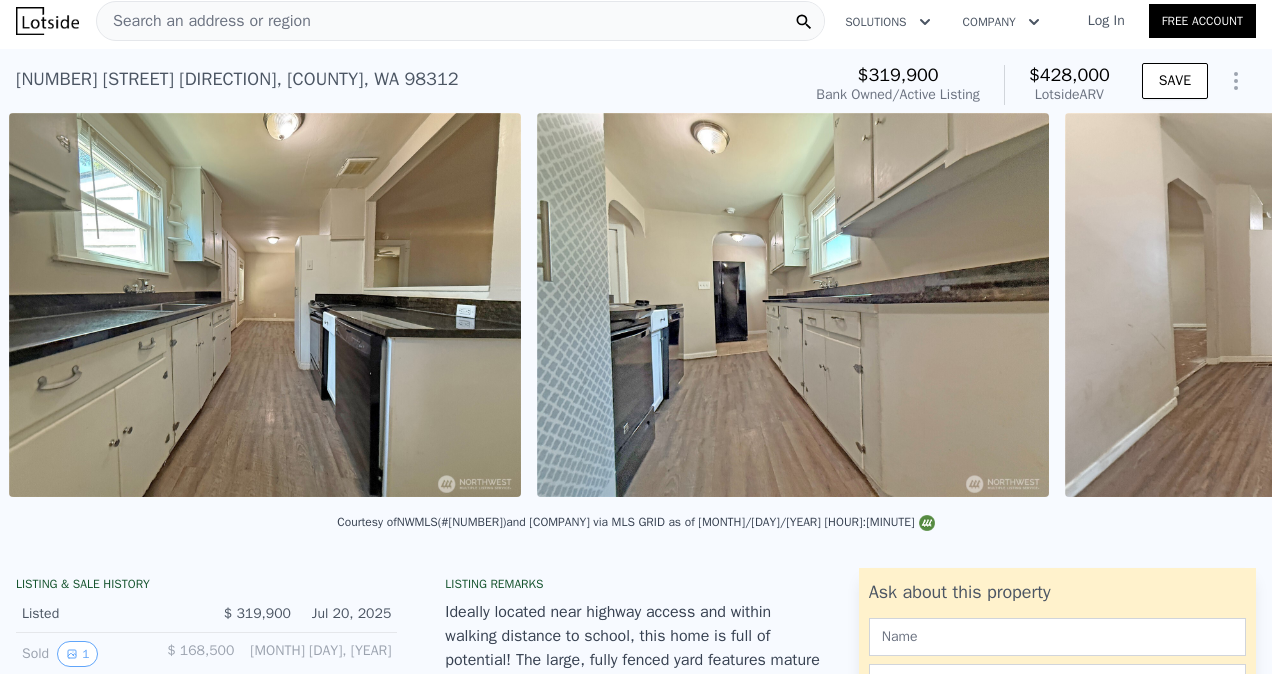 click on "•
+ −
•
+ − STREET VIEW Loading...   SATELLITE VIEW" at bounding box center [636, 308] 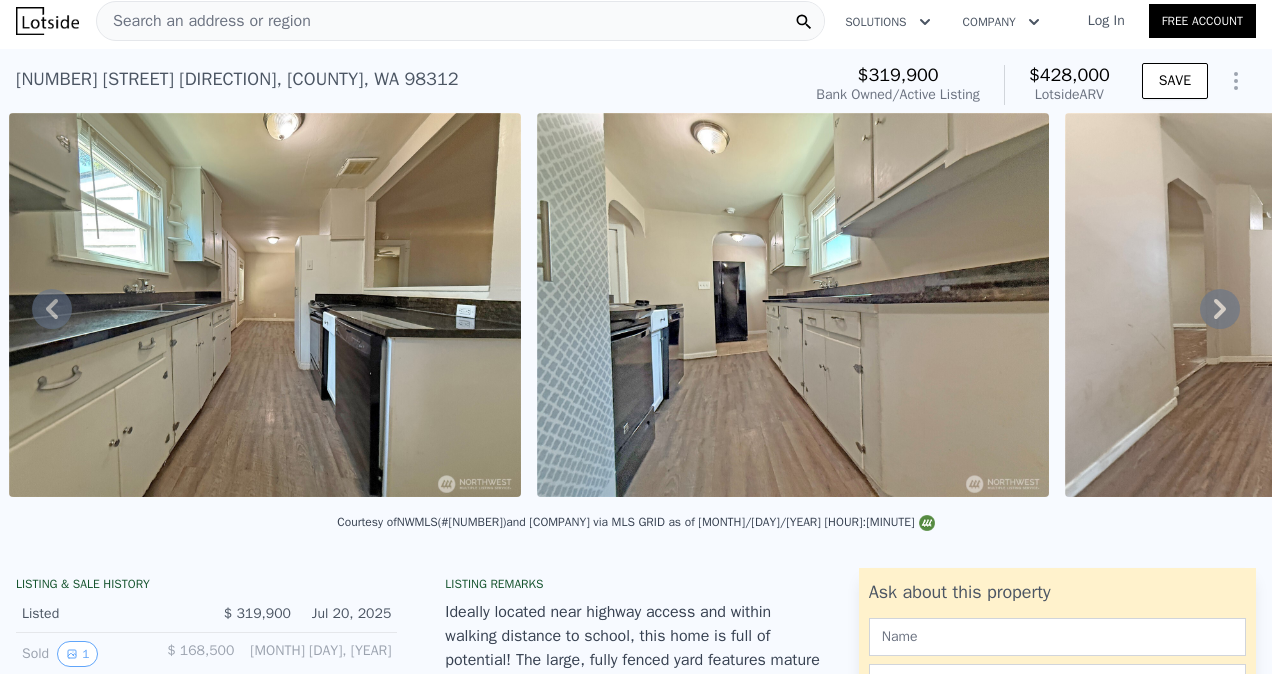 click 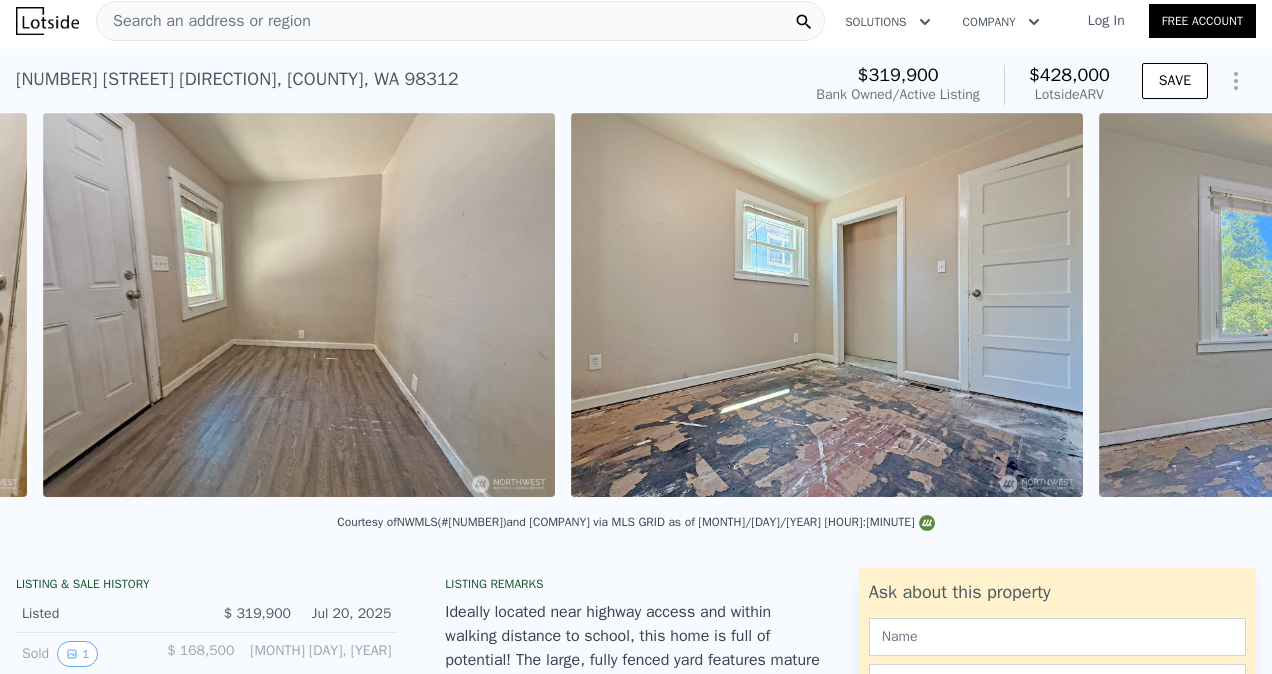 scroll, scrollTop: 0, scrollLeft: 4999, axis: horizontal 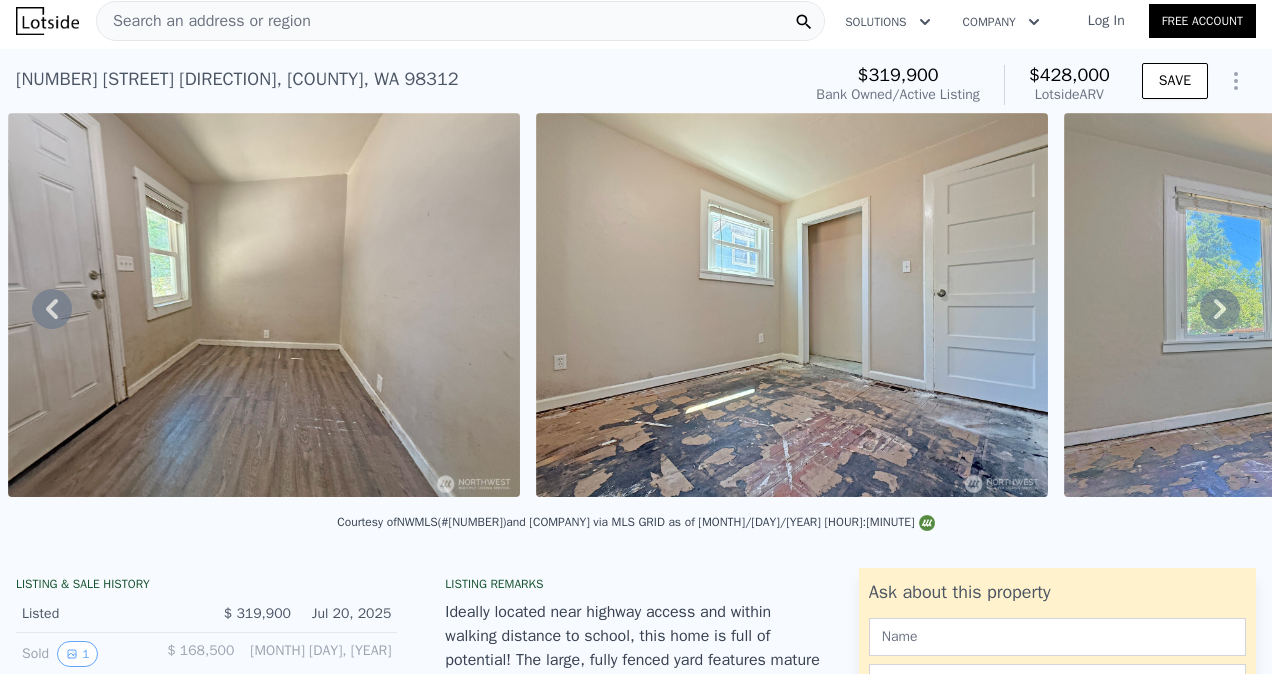 click 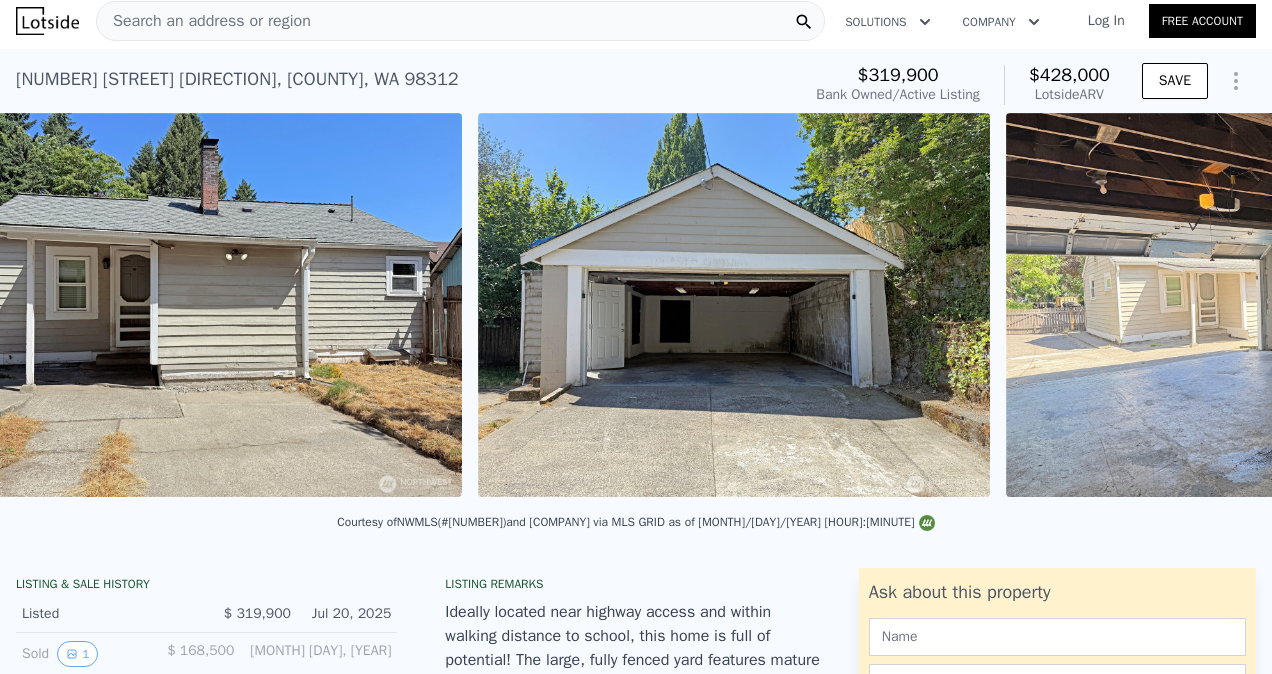 scroll, scrollTop: 0, scrollLeft: 12392, axis: horizontal 